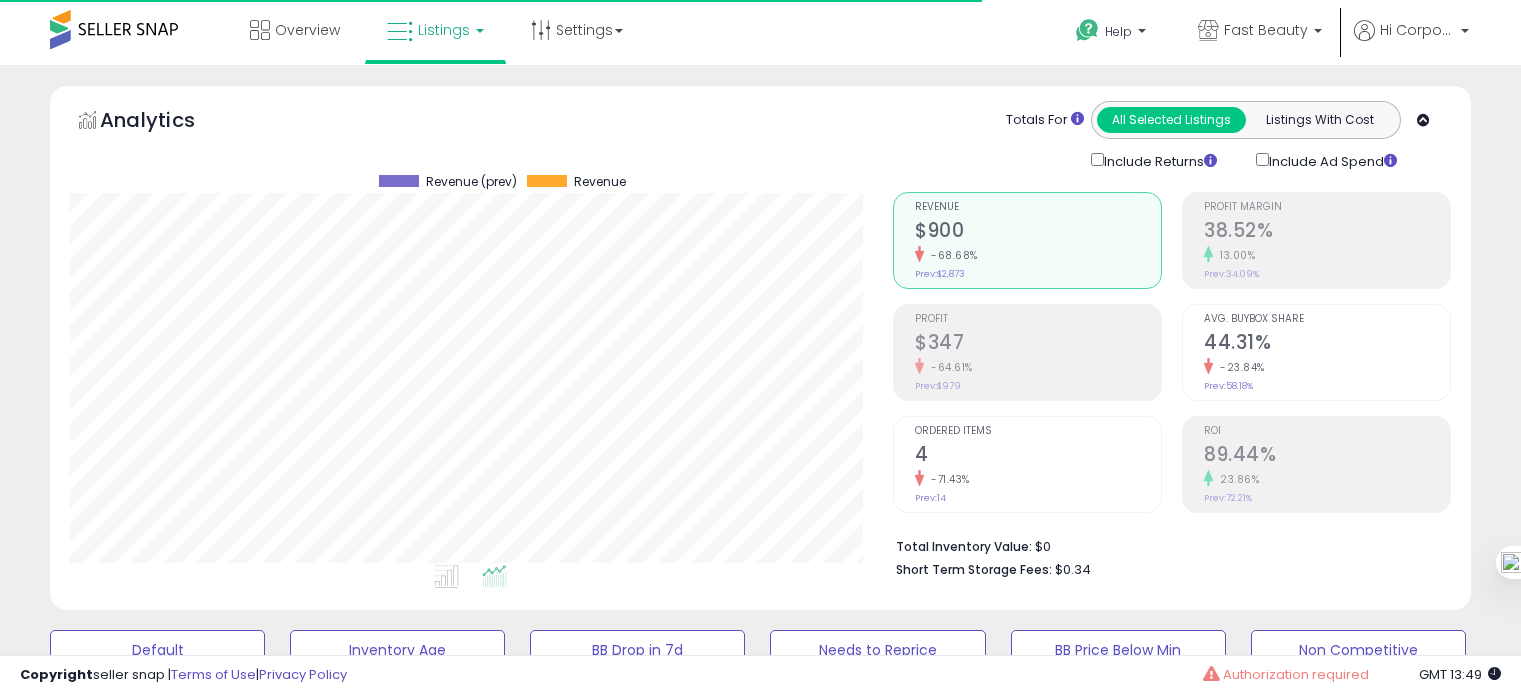 scroll, scrollTop: 821, scrollLeft: 0, axis: vertical 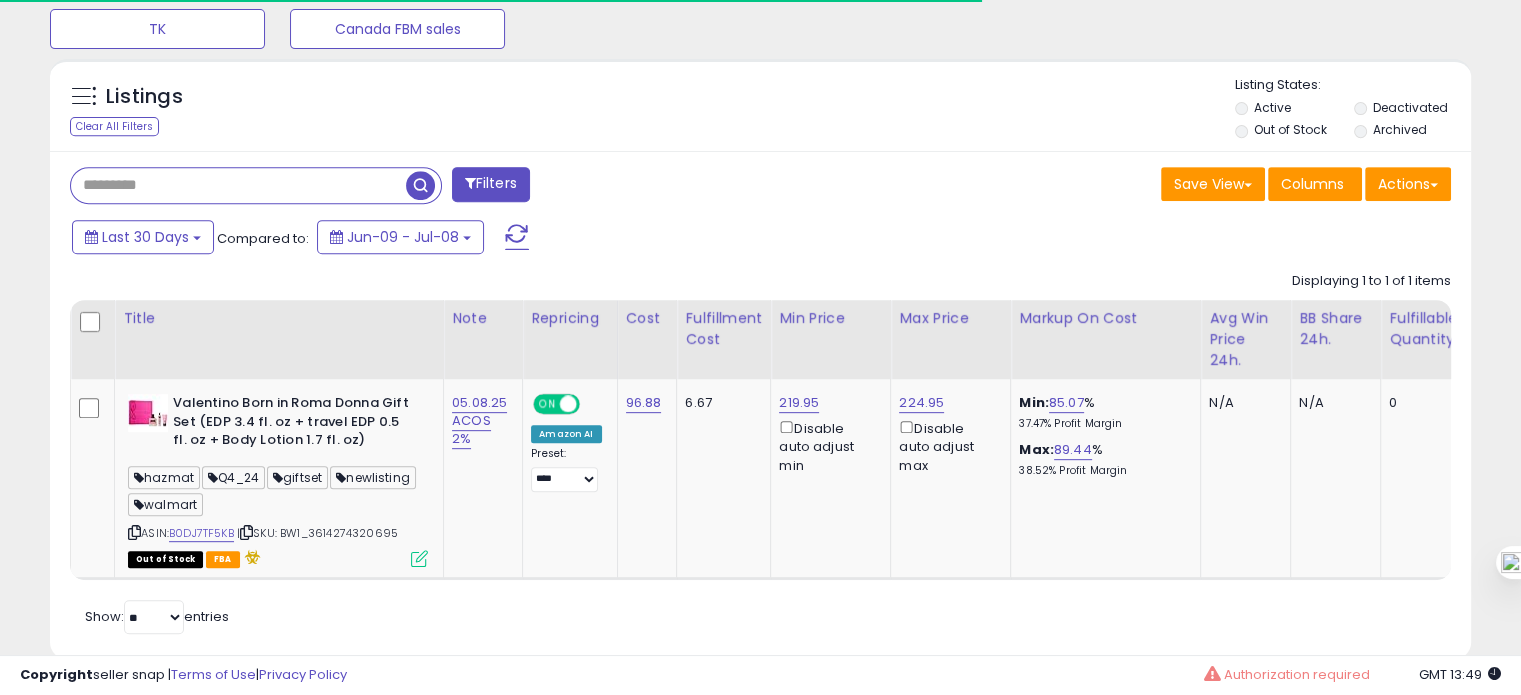type 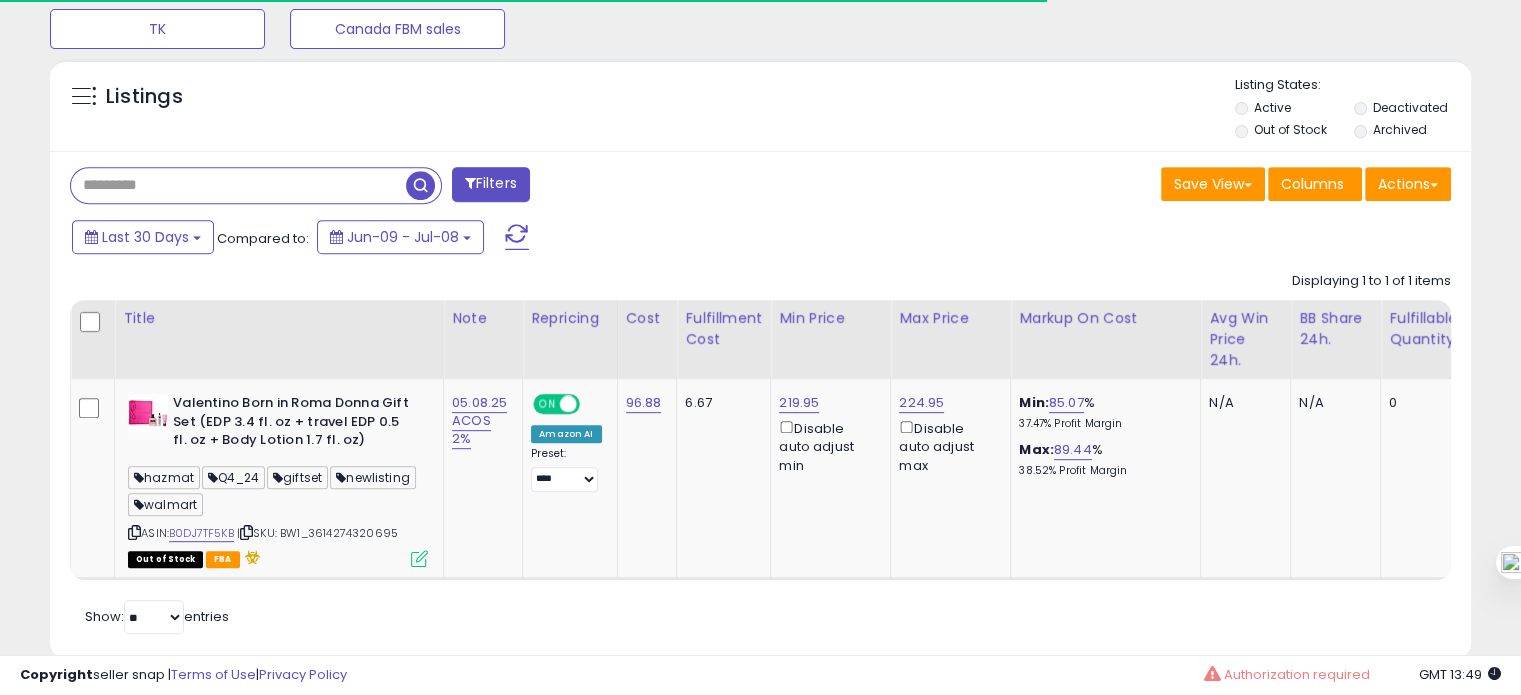 scroll, scrollTop: 999589, scrollLeft: 999168, axis: both 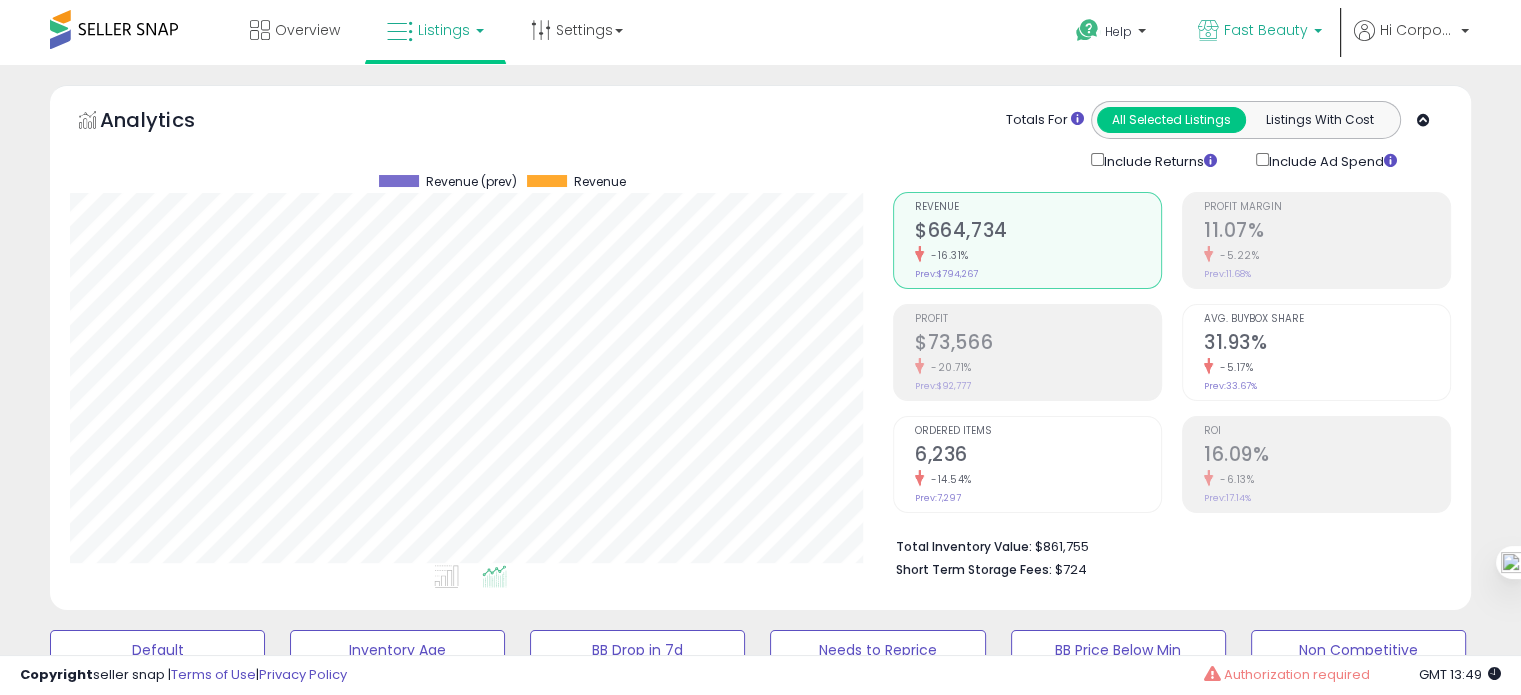 click on "Fast Beauty" at bounding box center [1266, 30] 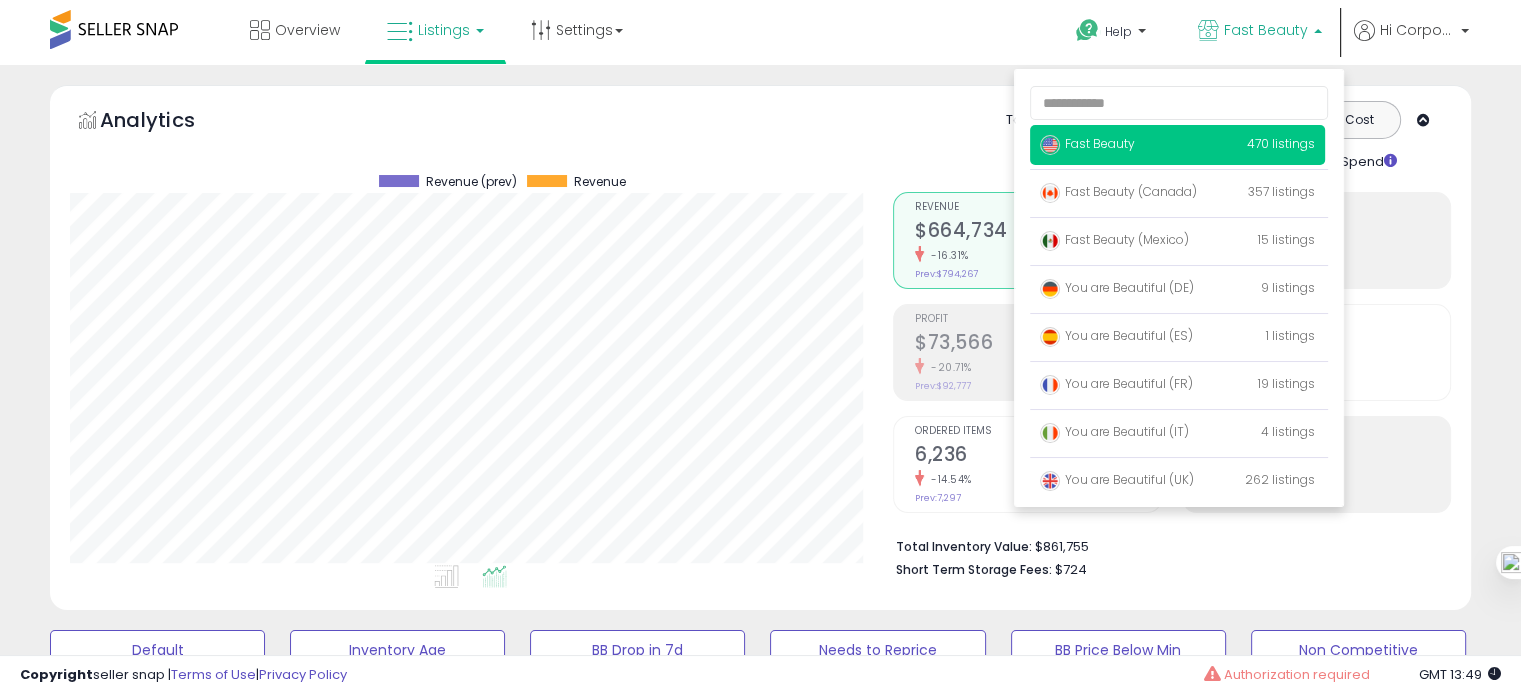 scroll, scrollTop: 999589, scrollLeft: 999176, axis: both 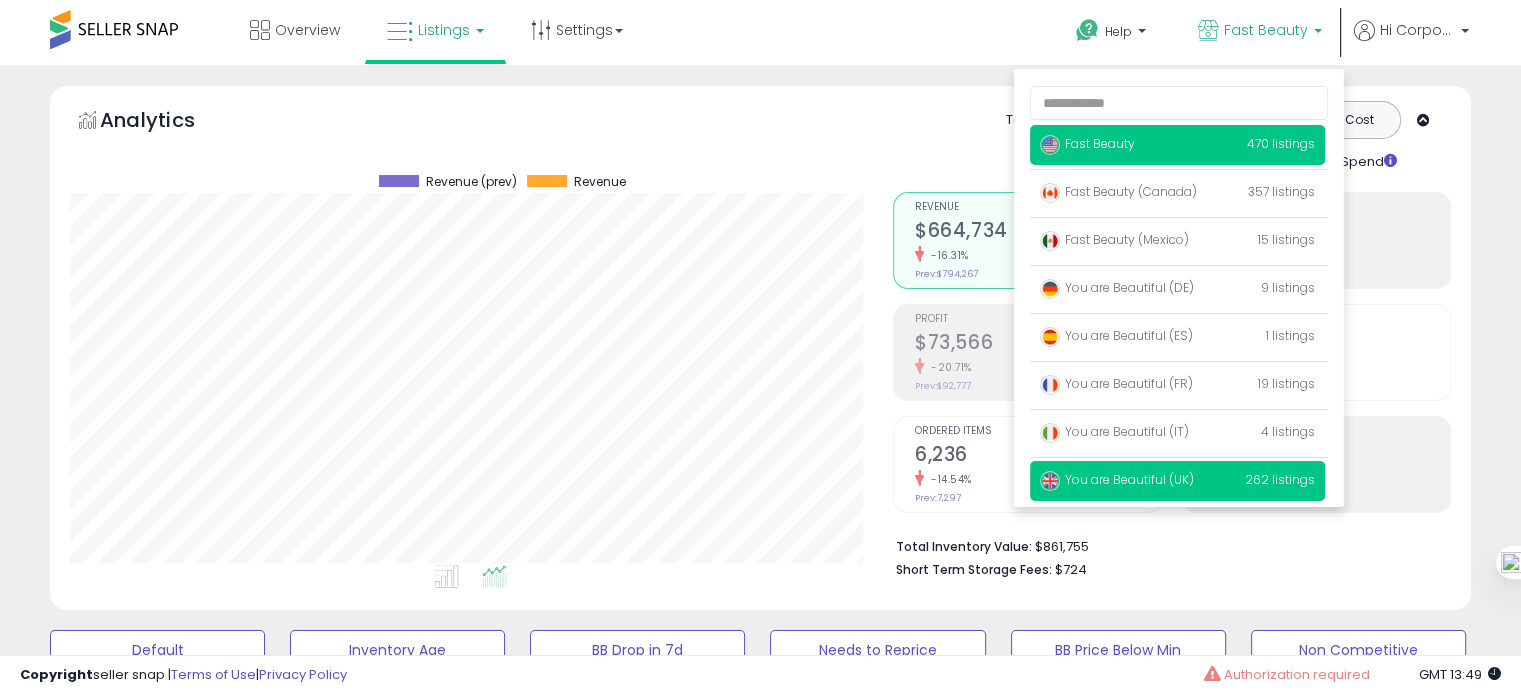 click on "You are Beautiful (UK)" at bounding box center [1117, 479] 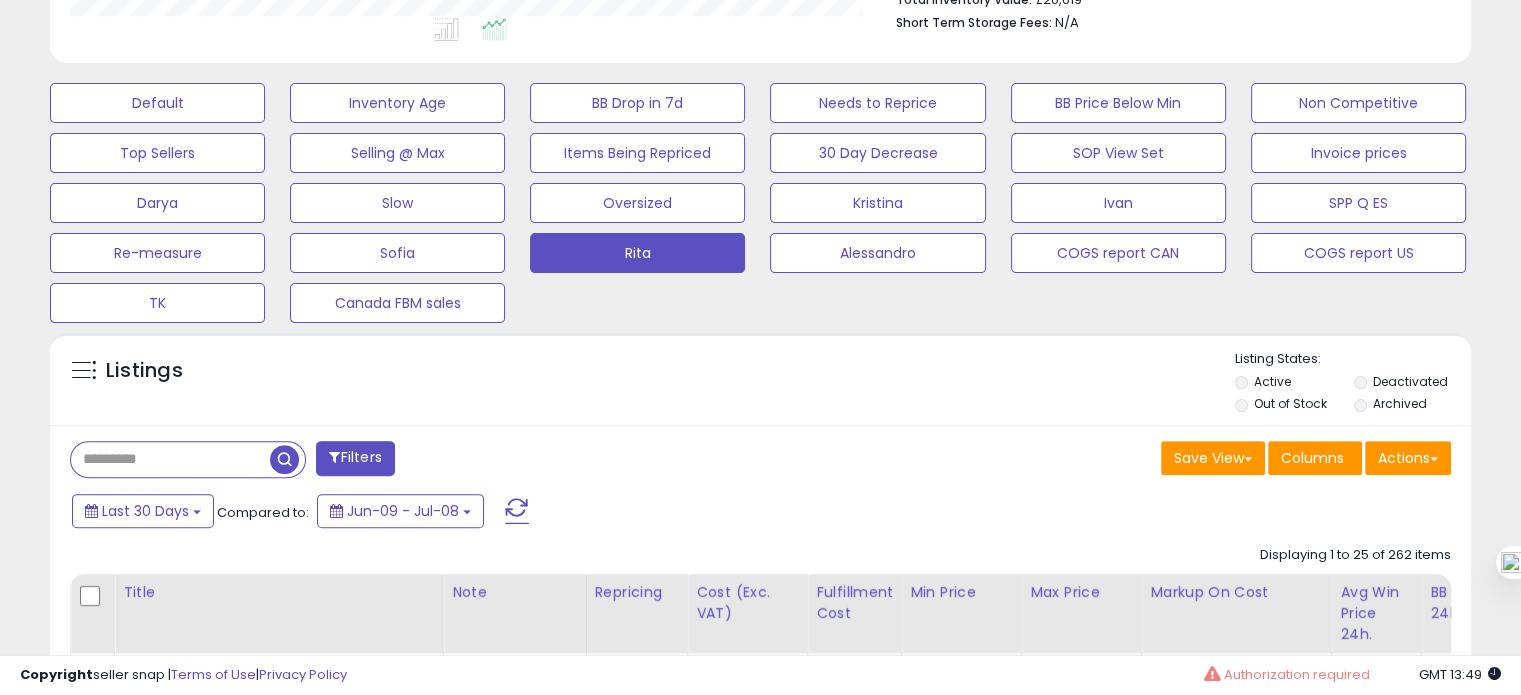 scroll, scrollTop: 558, scrollLeft: 0, axis: vertical 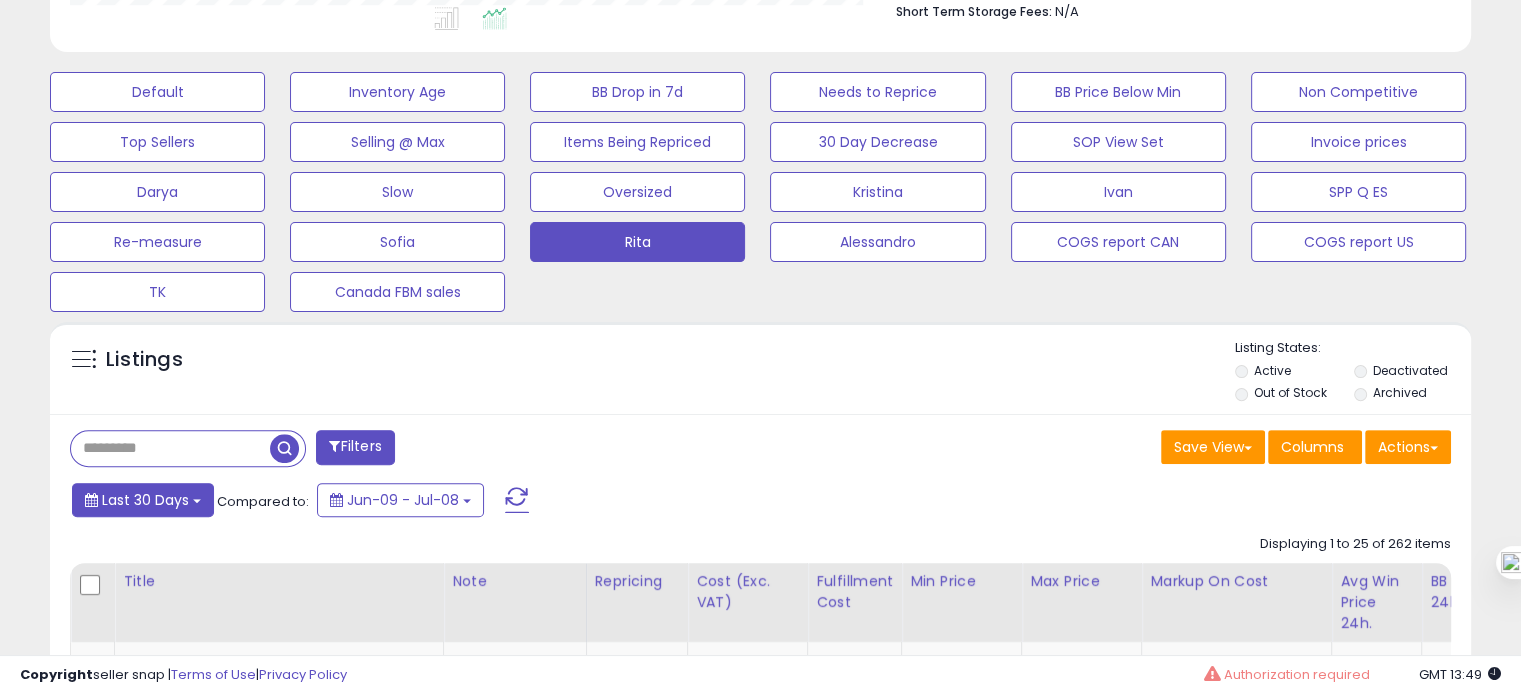 click on "Last 30 Days" at bounding box center [143, 500] 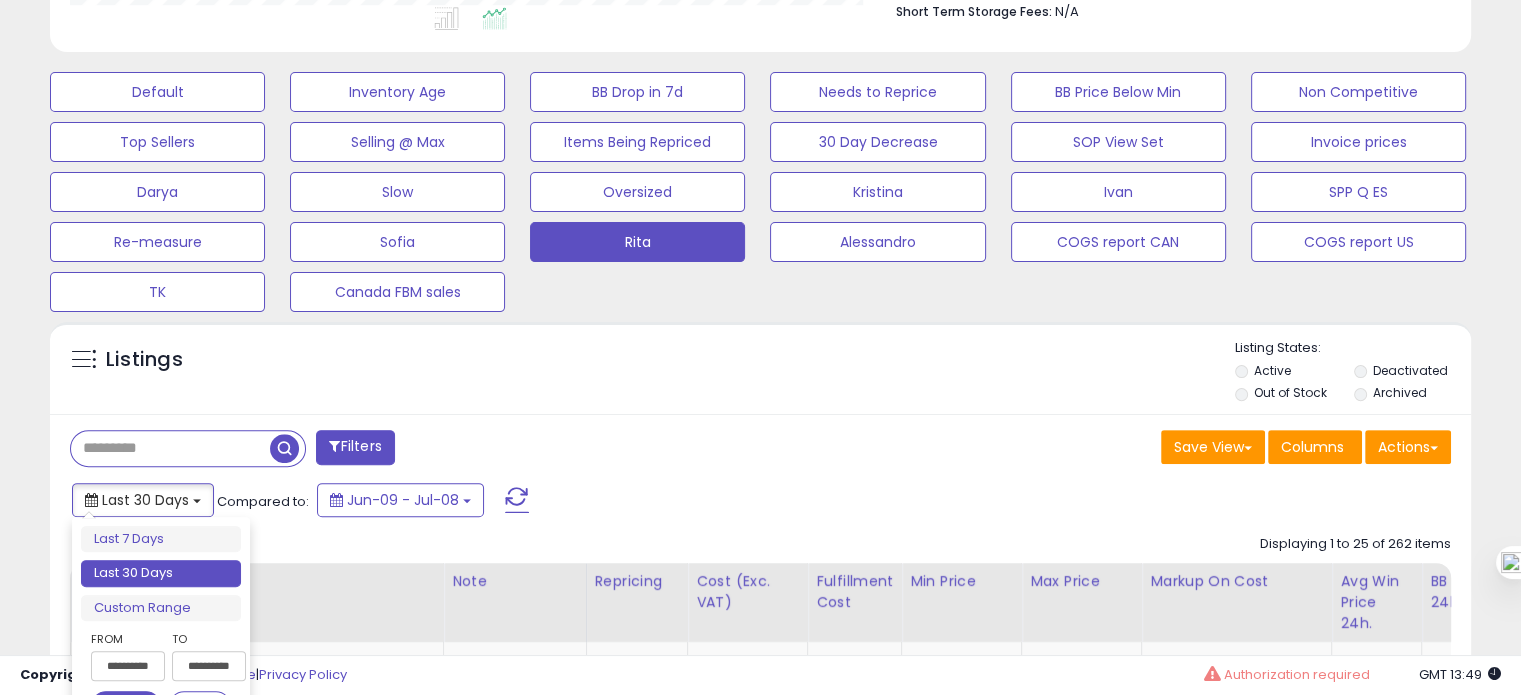 type on "**********" 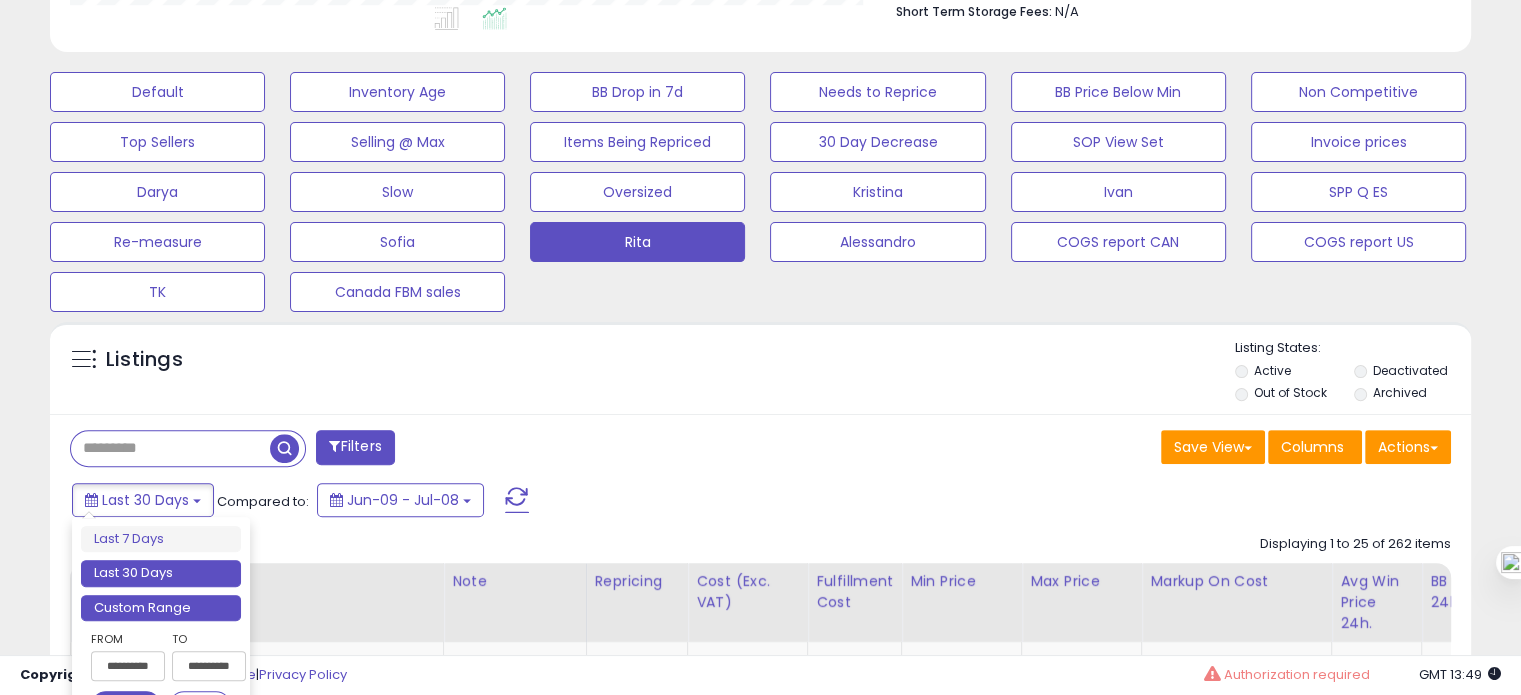 click on "Custom Range" at bounding box center [161, 608] 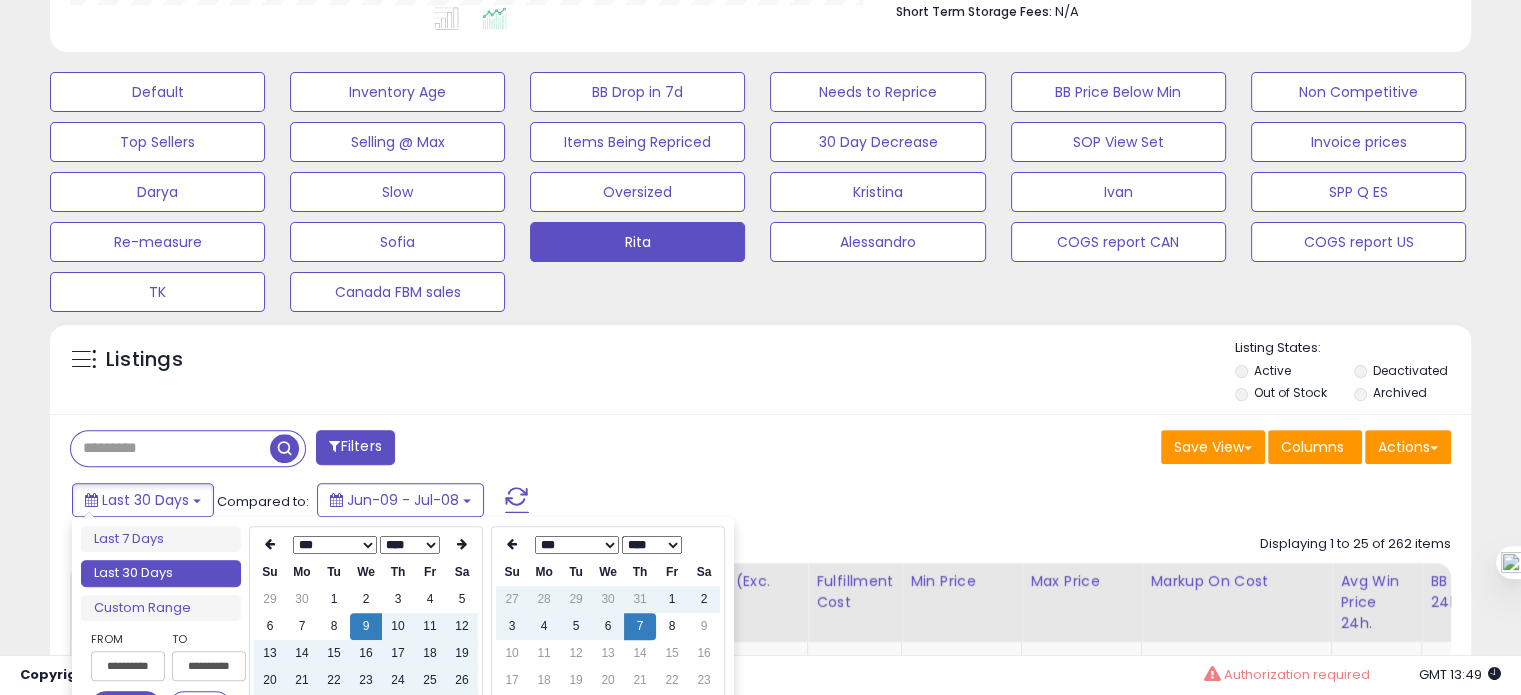 type on "**********" 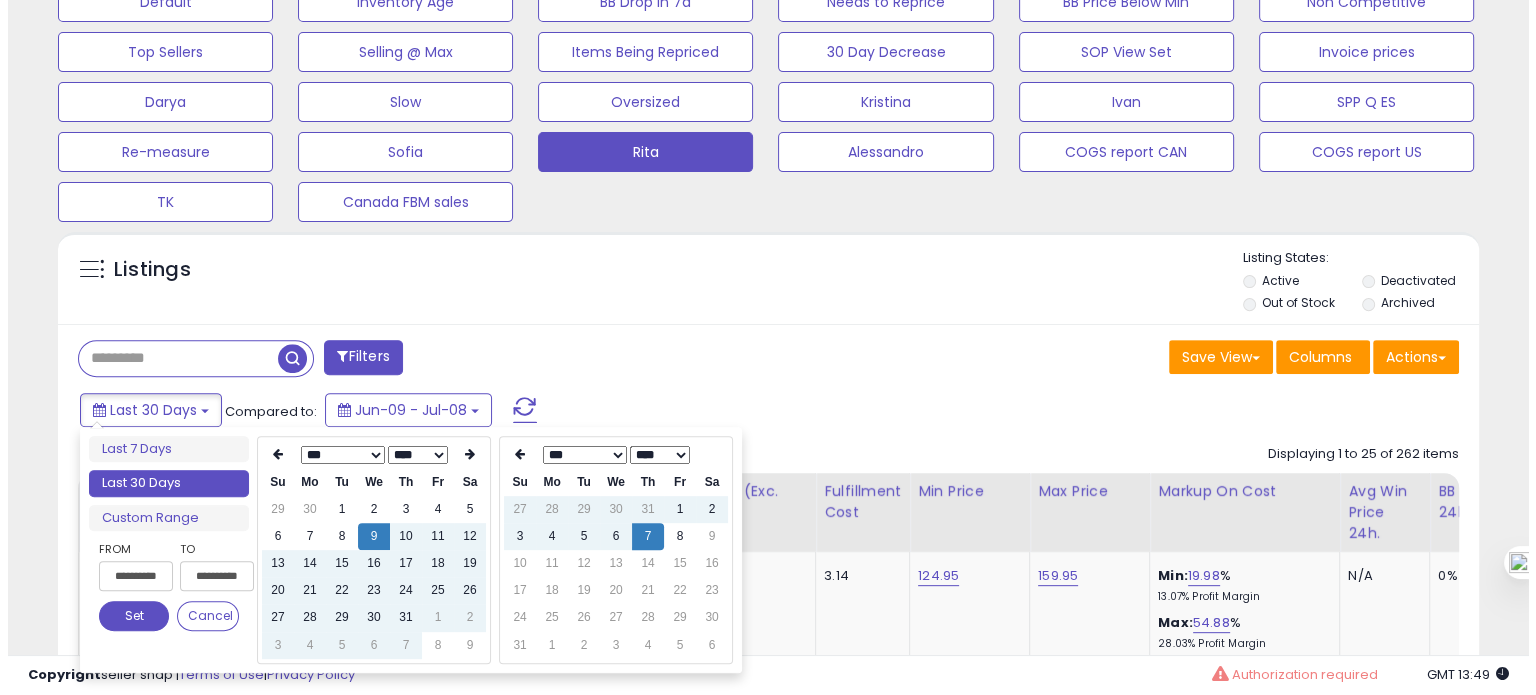 scroll, scrollTop: 650, scrollLeft: 0, axis: vertical 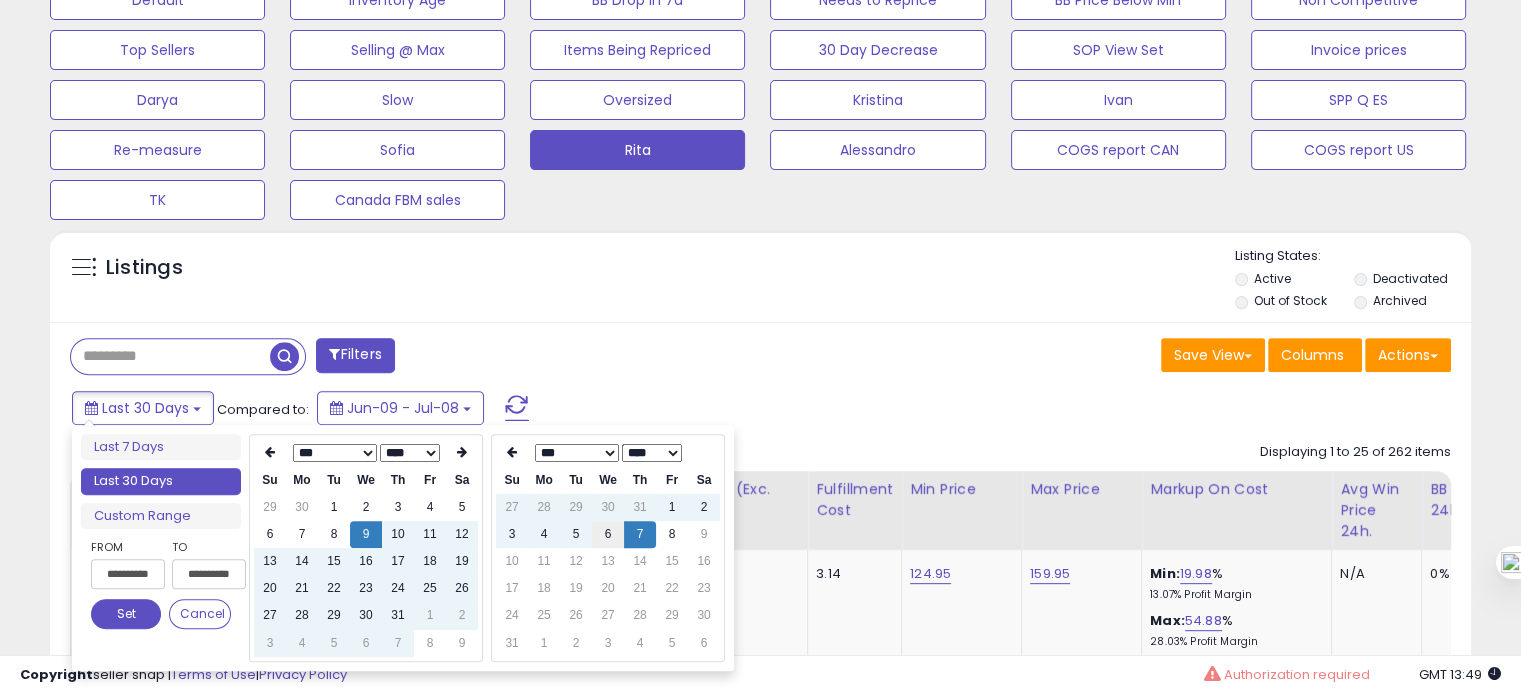 type on "**********" 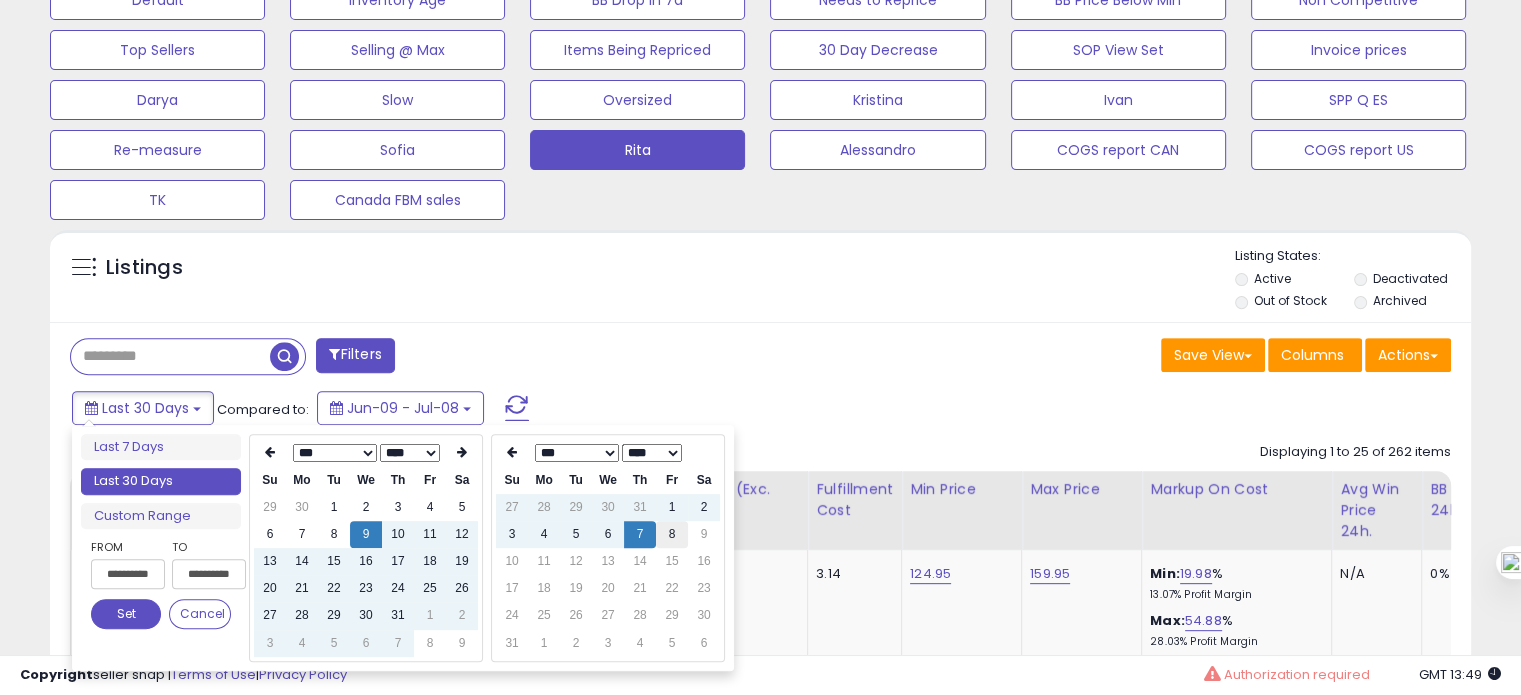 click on "8" at bounding box center (672, 534) 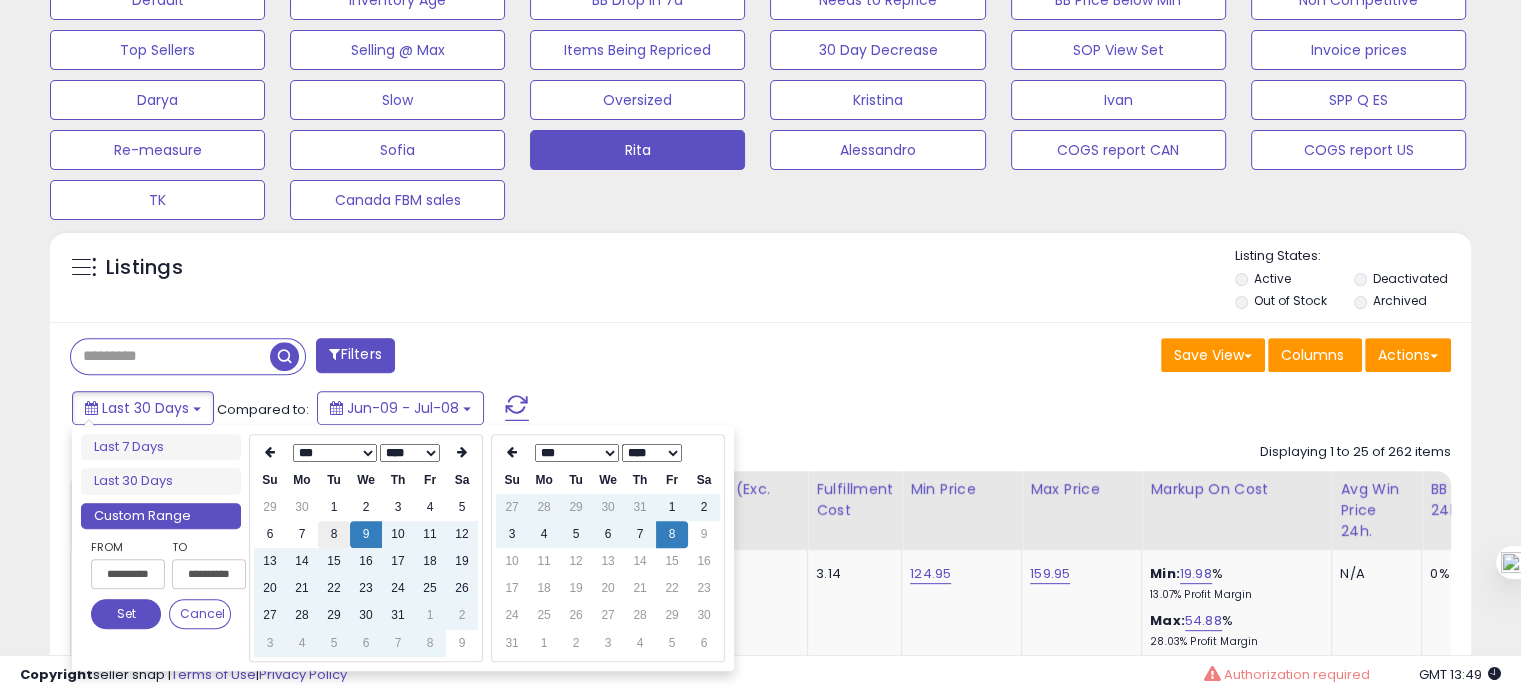 type on "**********" 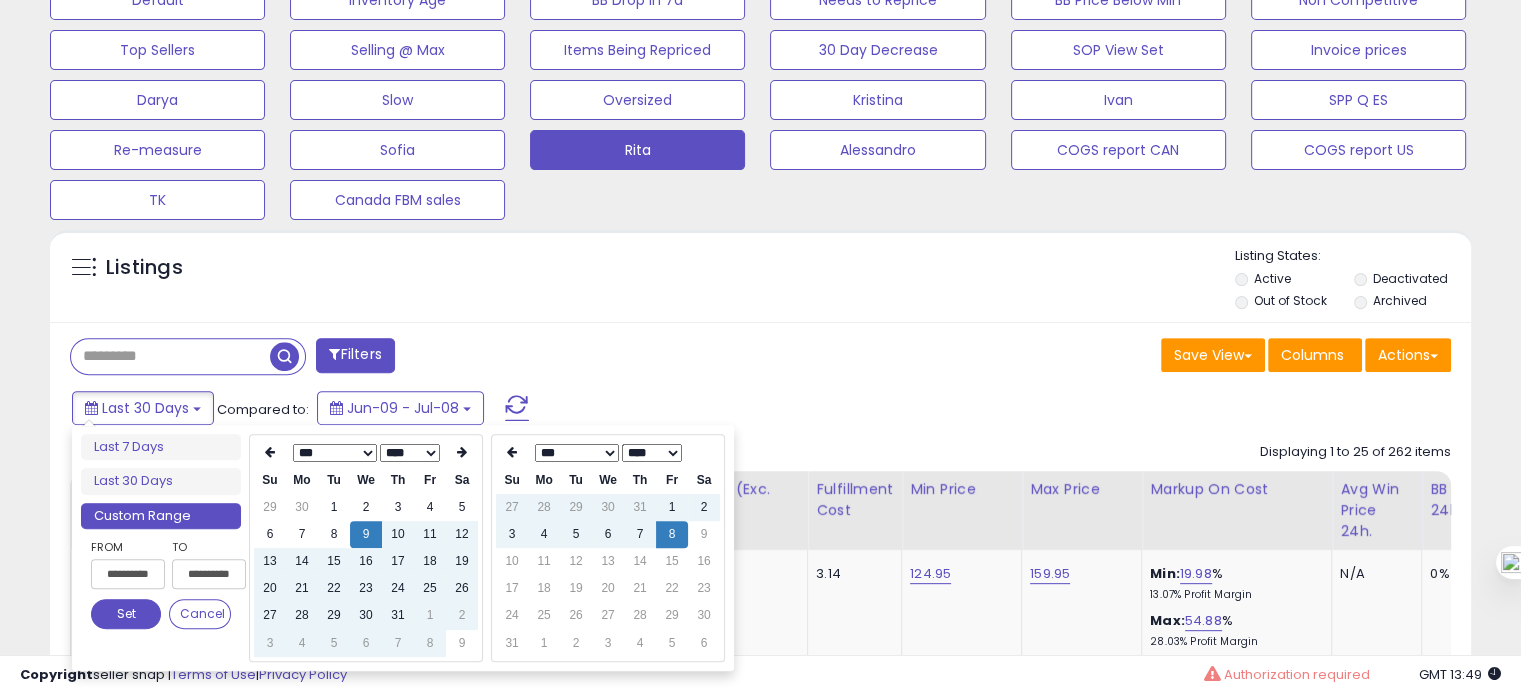 type on "**********" 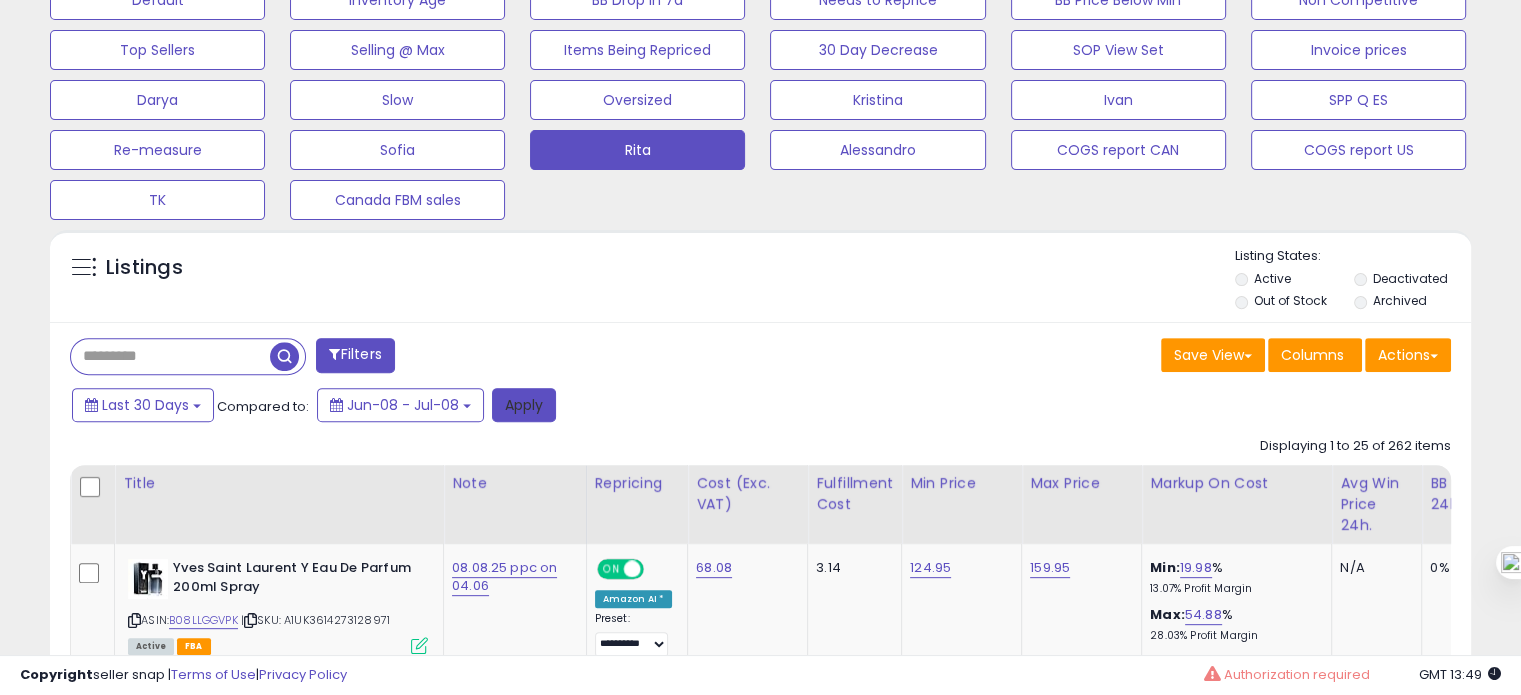 click on "Apply" at bounding box center [524, 405] 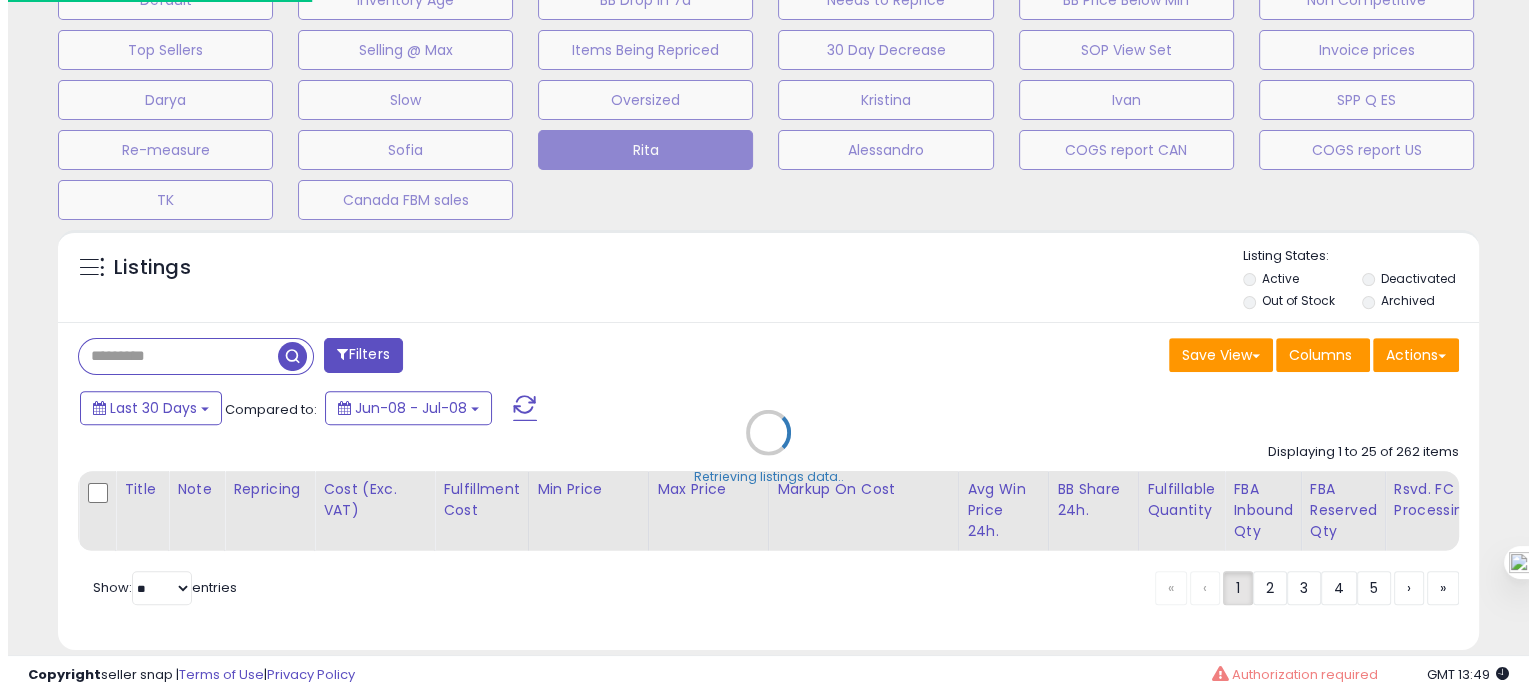 scroll, scrollTop: 999589, scrollLeft: 999168, axis: both 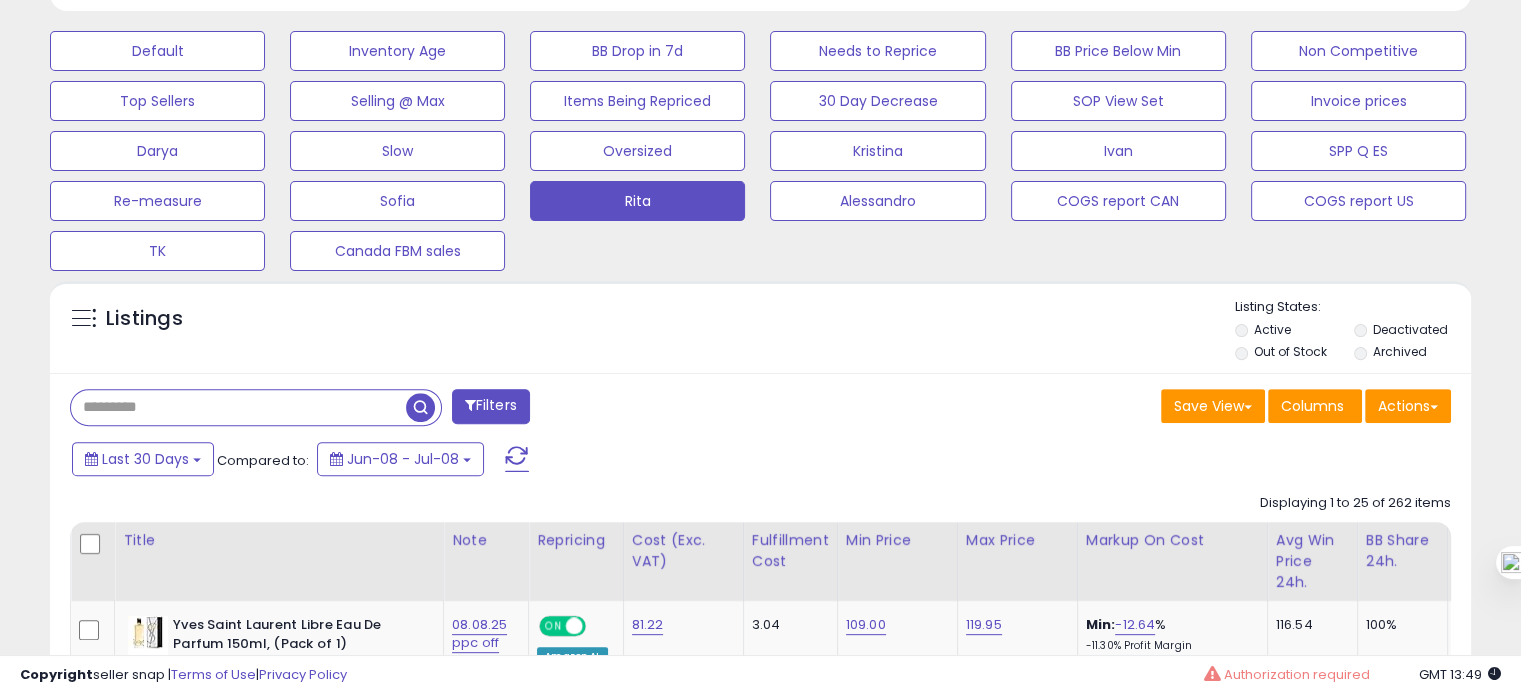 click at bounding box center (238, 407) 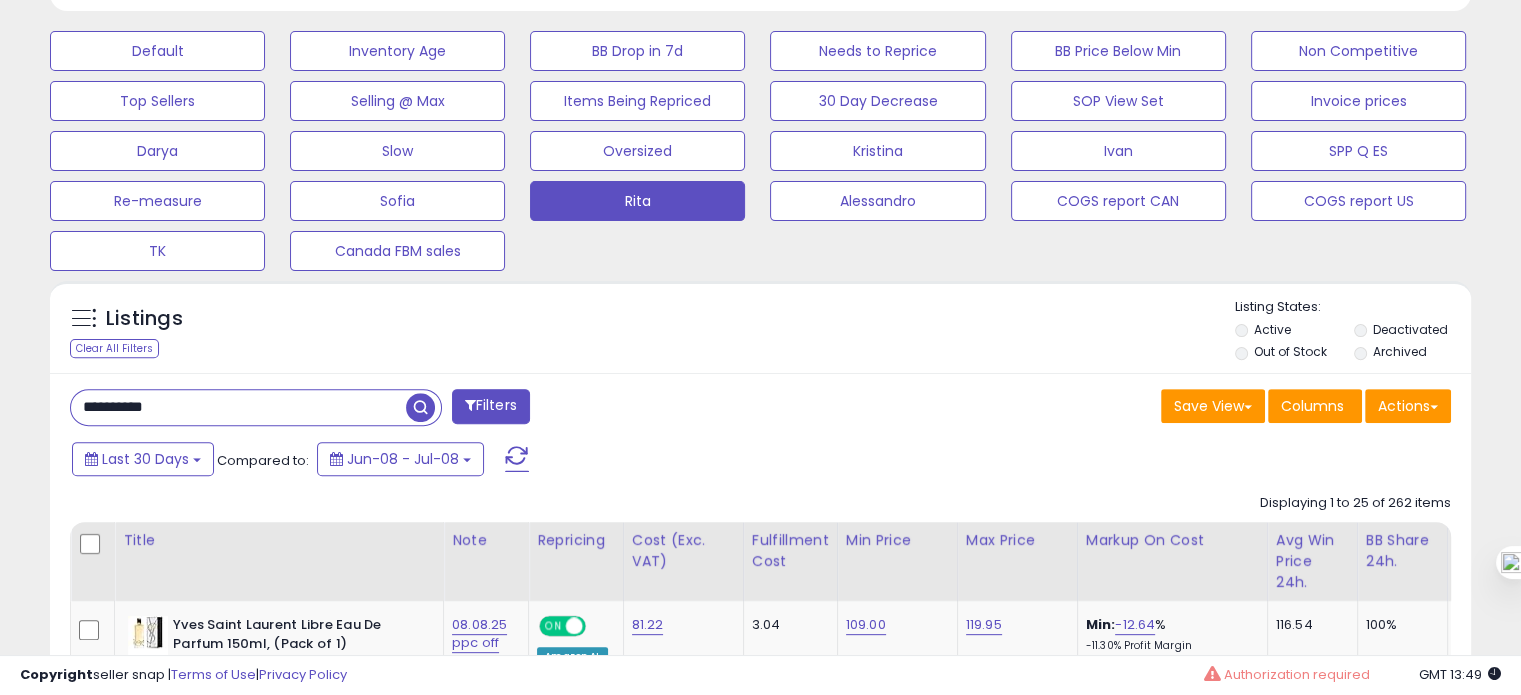 type on "**********" 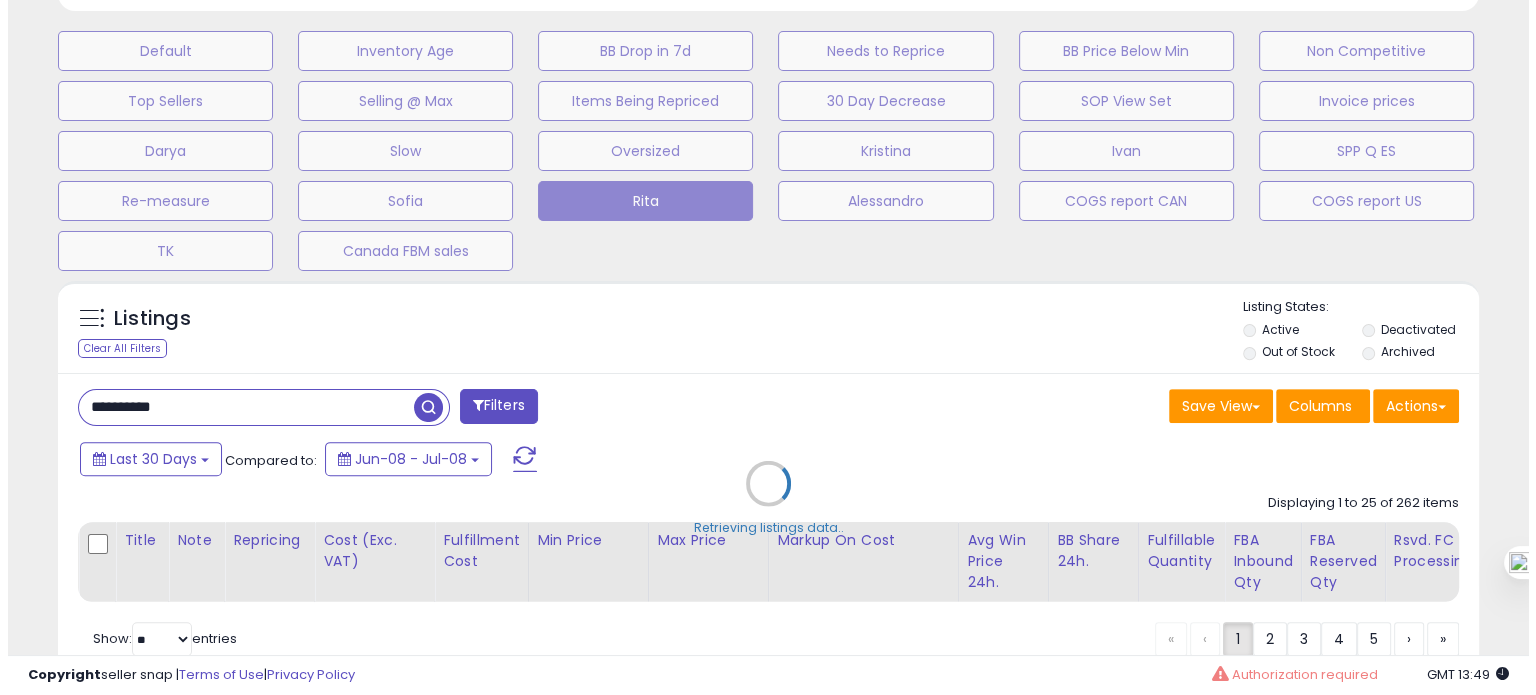 scroll, scrollTop: 999589, scrollLeft: 999168, axis: both 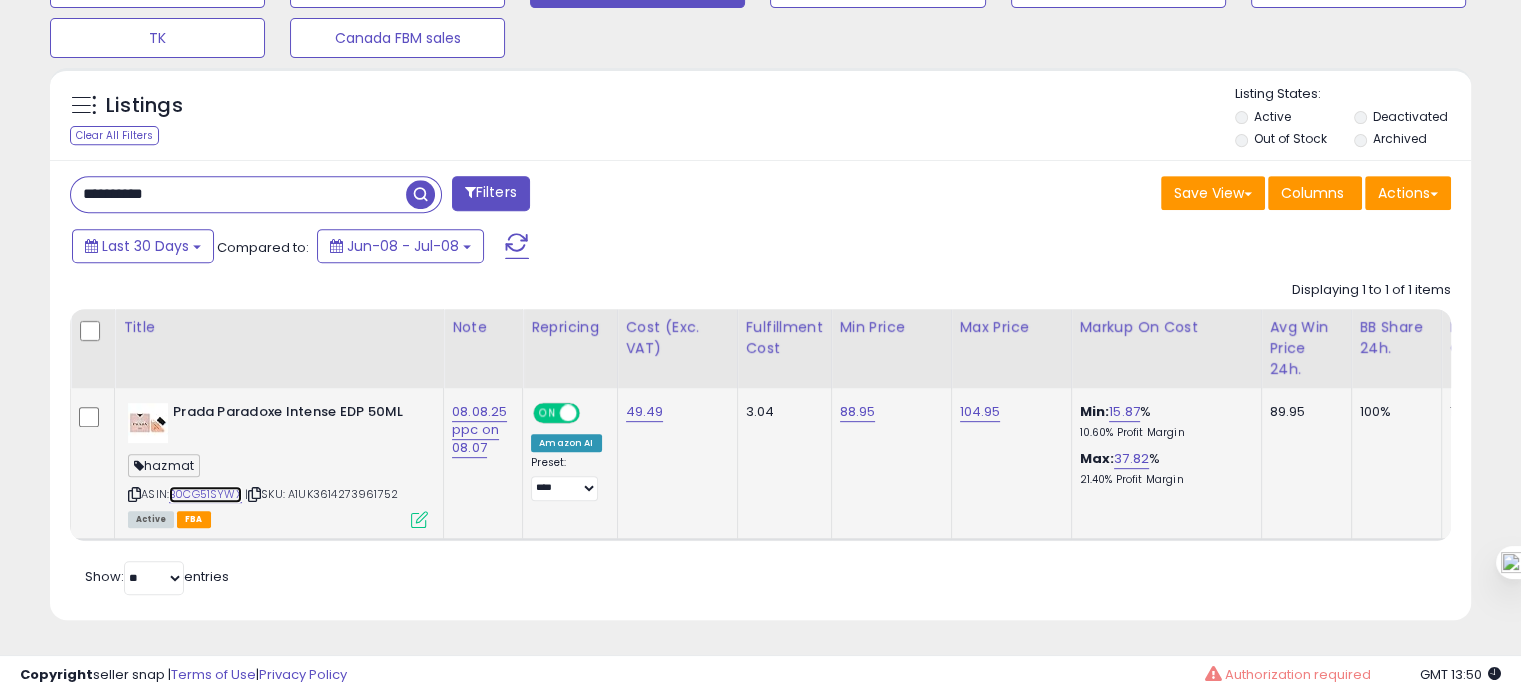 click on "B0CG51SYWX" at bounding box center (205, 494) 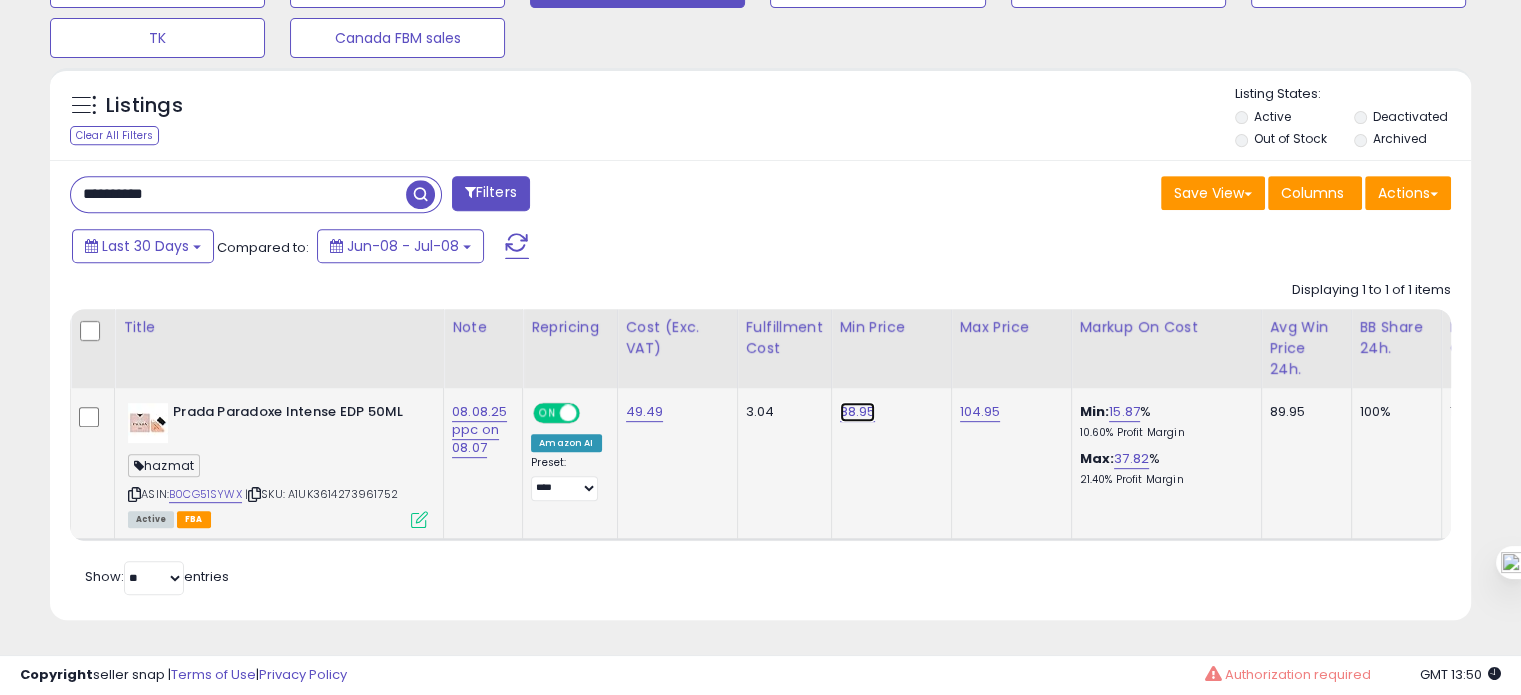click on "88.95" at bounding box center (858, 412) 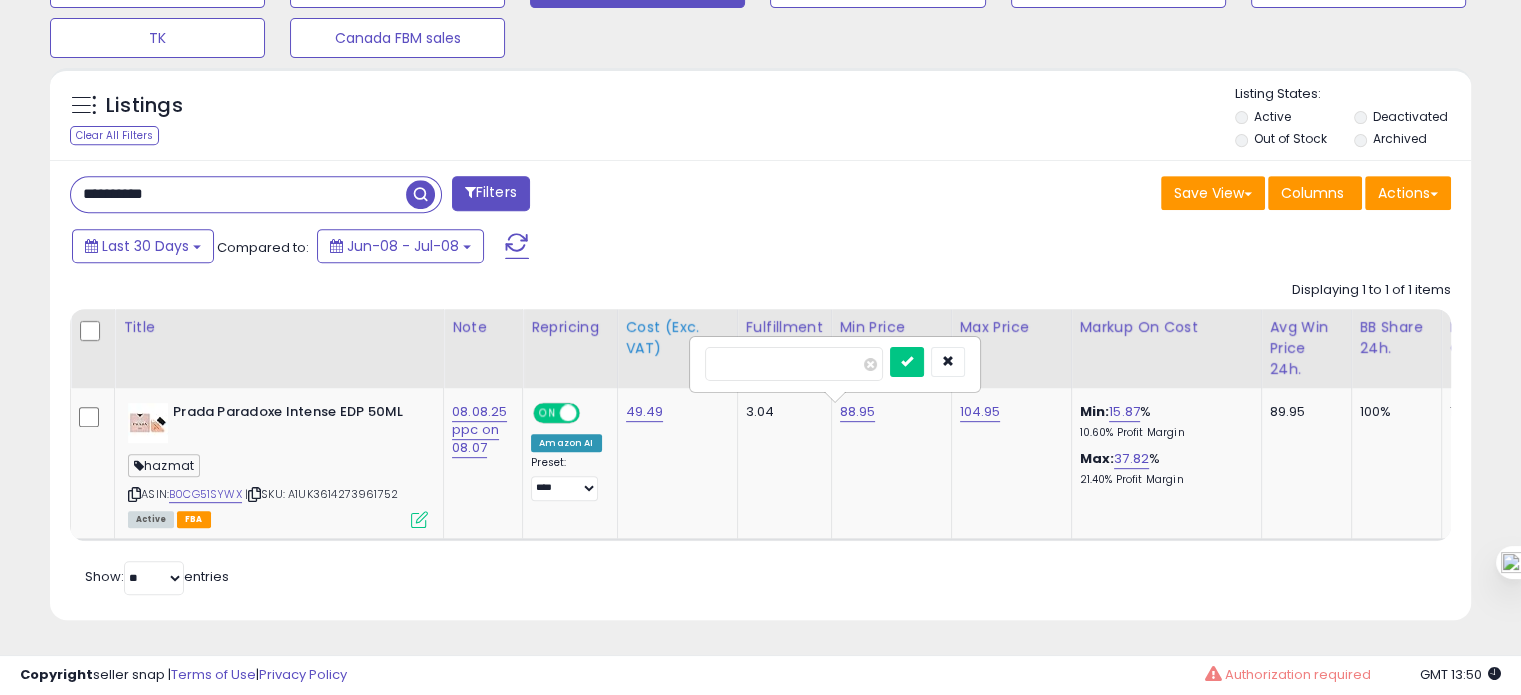 drag, startPoint x: 730, startPoint y: 354, endPoint x: 683, endPoint y: 360, distance: 47.38143 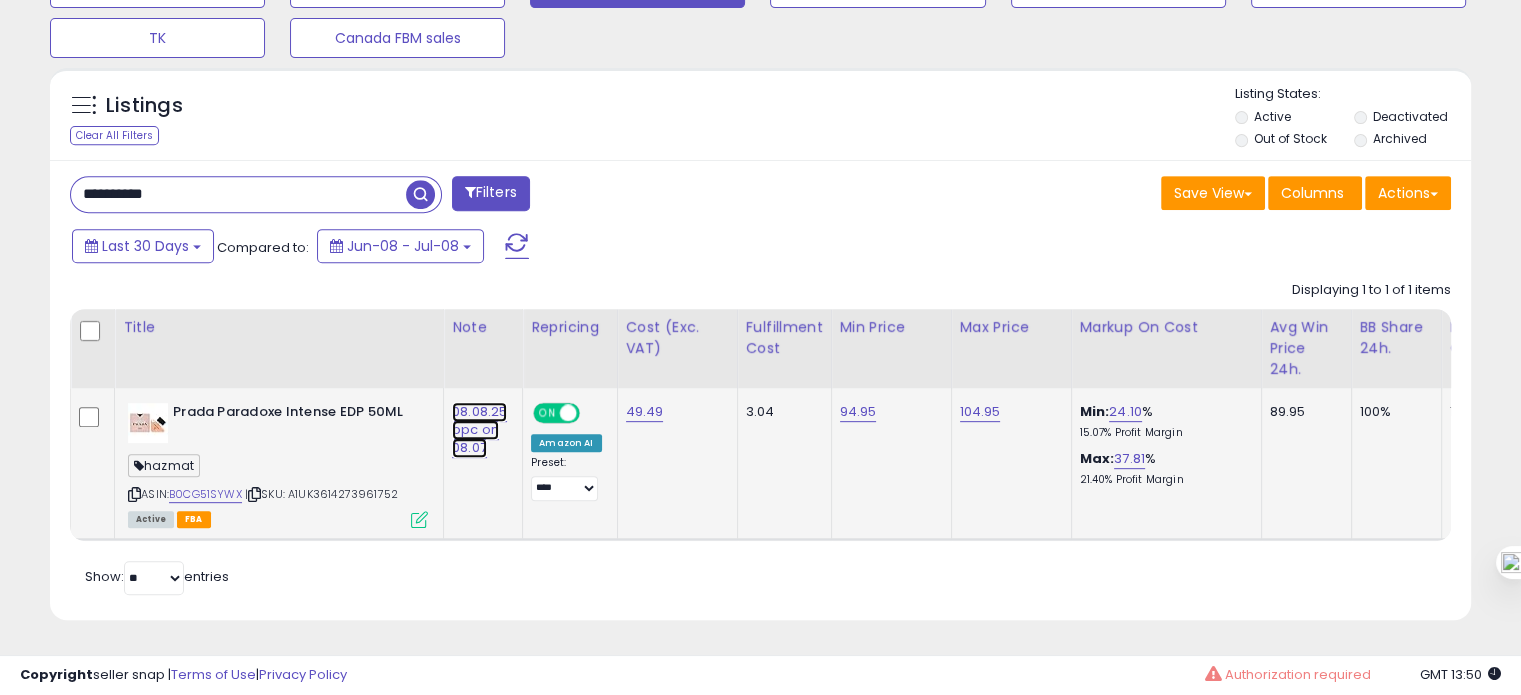 click on "08.08.25 ppc on 08.07" at bounding box center [479, 430] 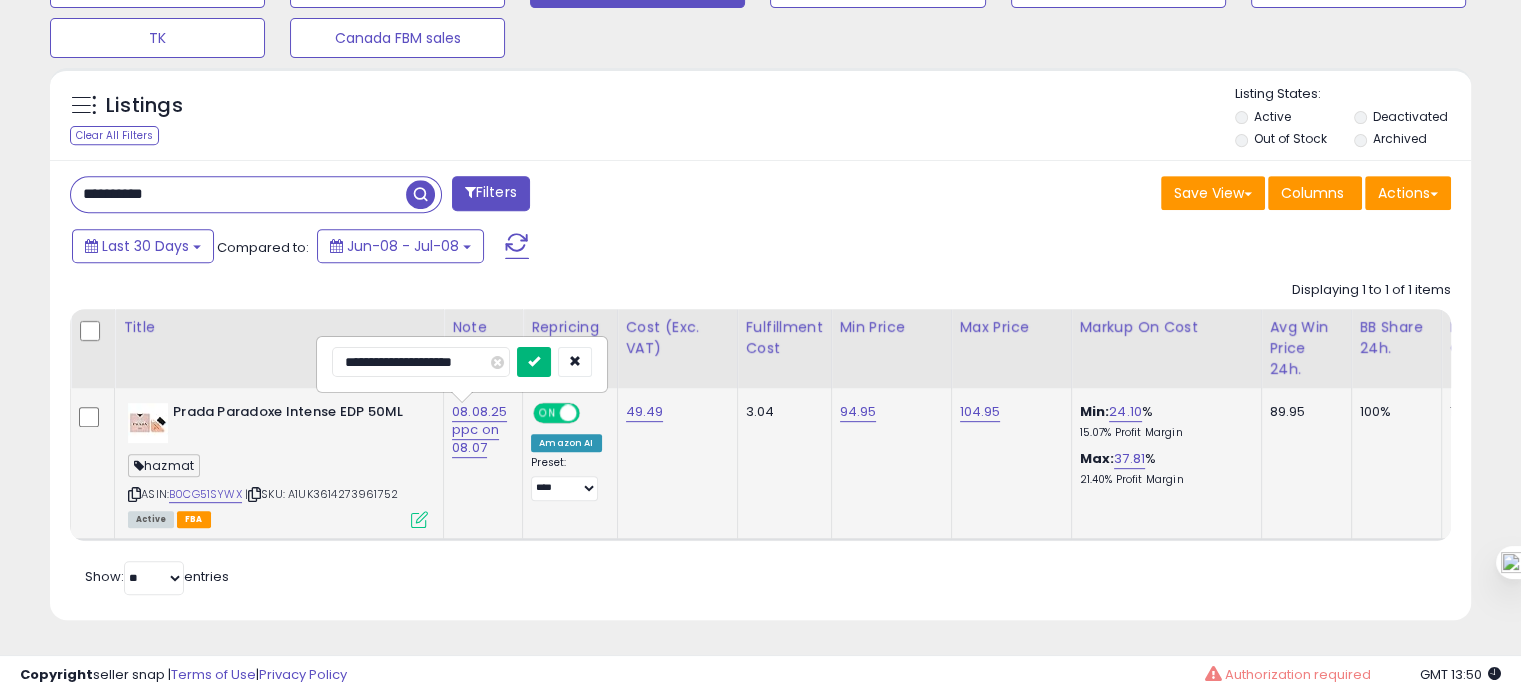 click at bounding box center (534, 362) 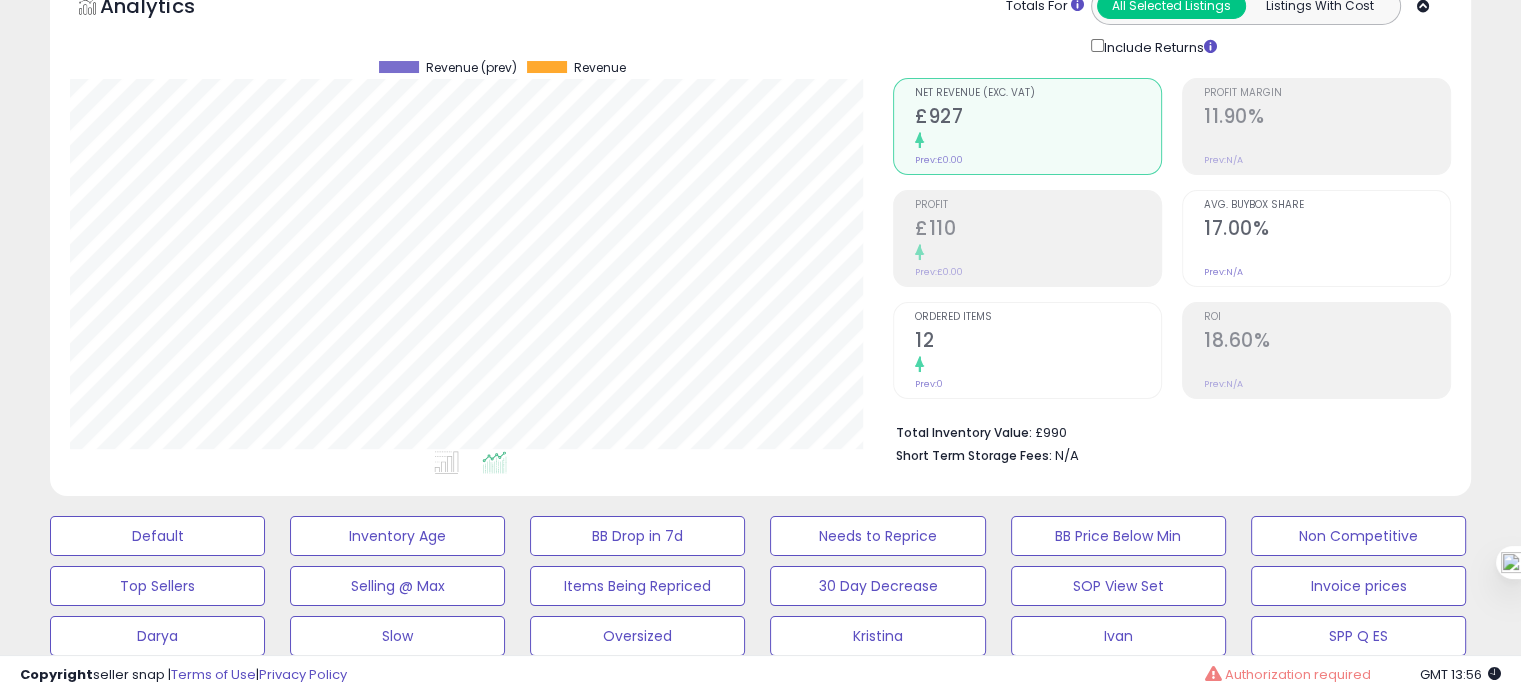 scroll, scrollTop: 825, scrollLeft: 0, axis: vertical 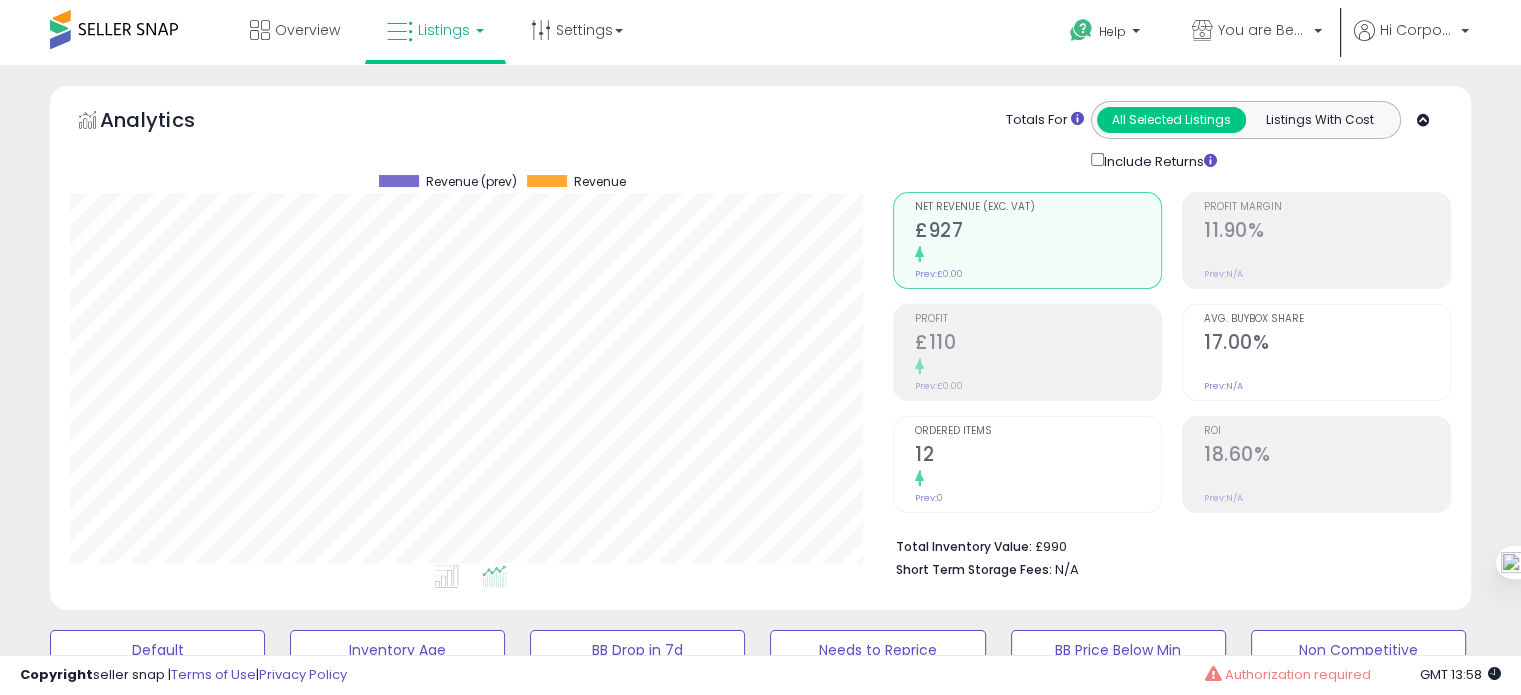 click at bounding box center (1038, 479) 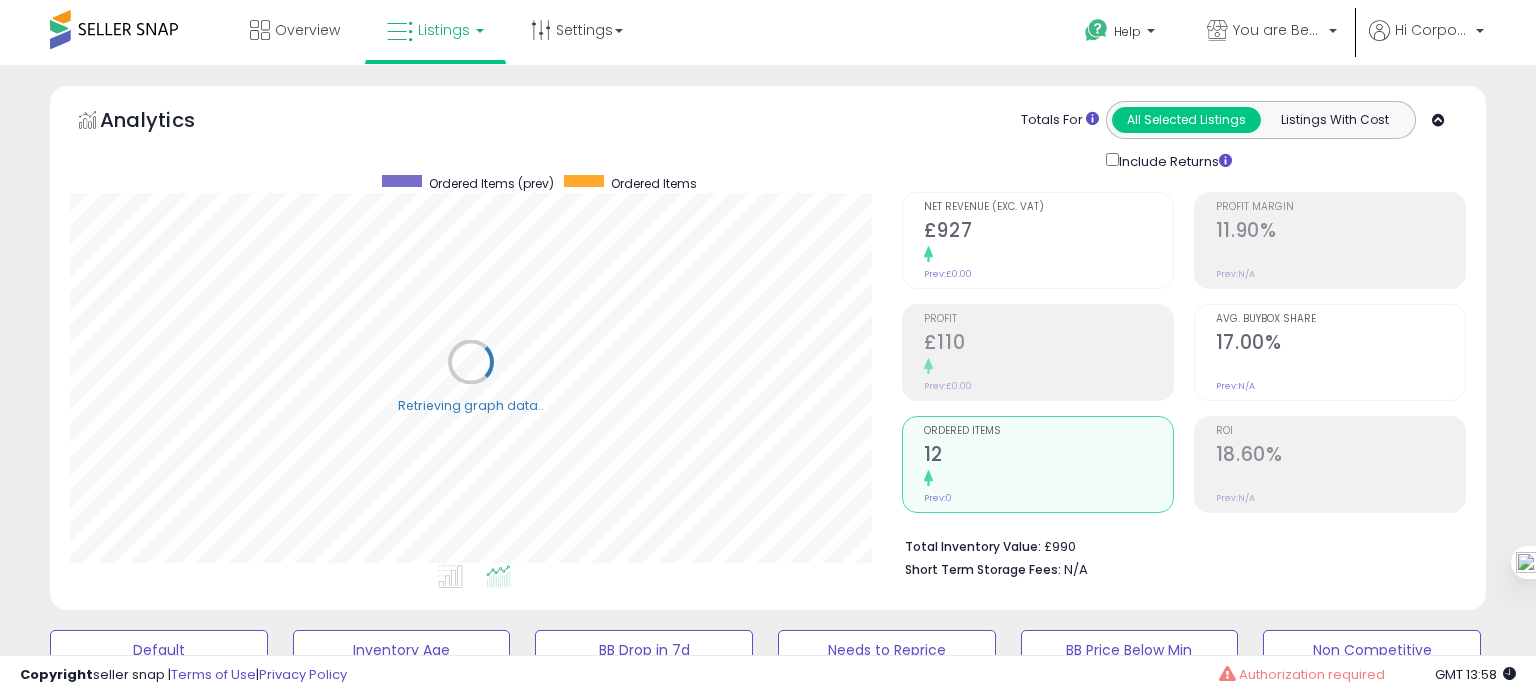 scroll, scrollTop: 999589, scrollLeft: 999168, axis: both 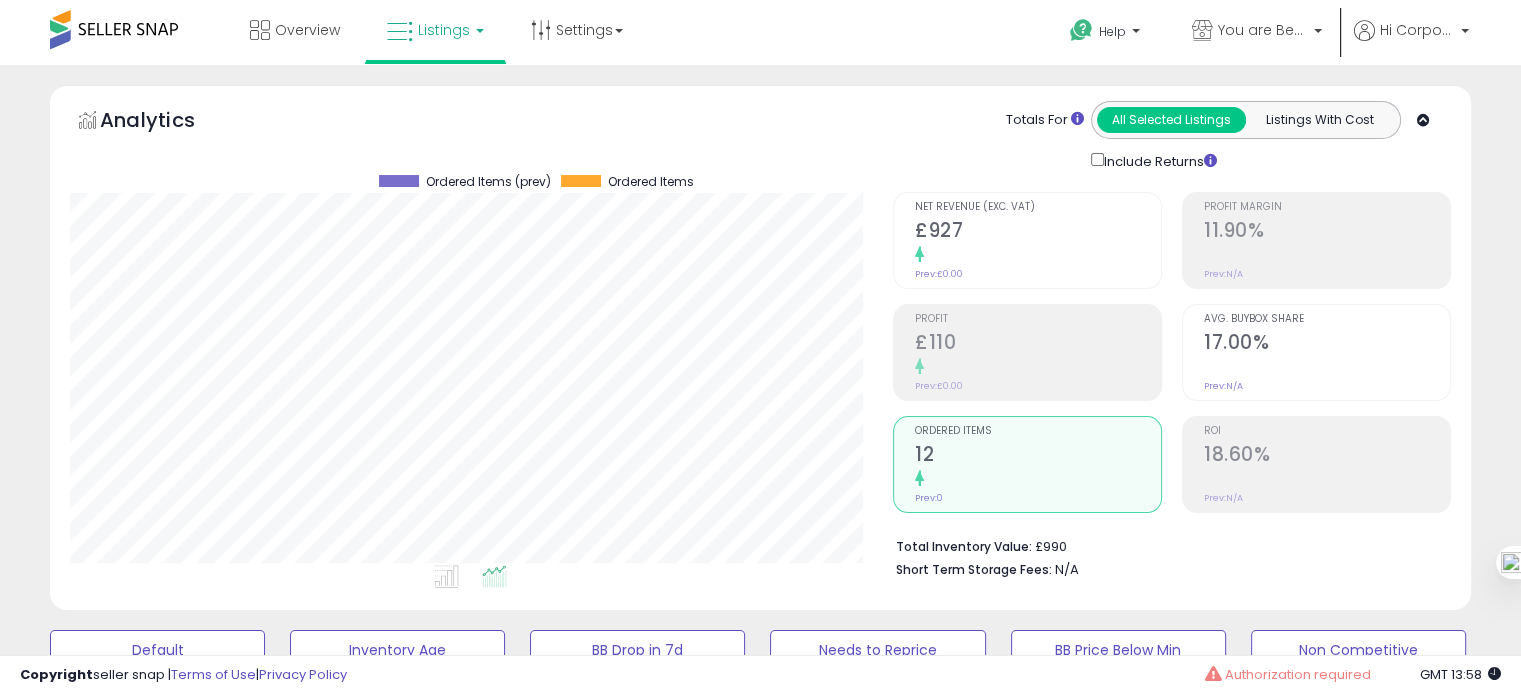 click on "17.00%" at bounding box center (1327, 344) 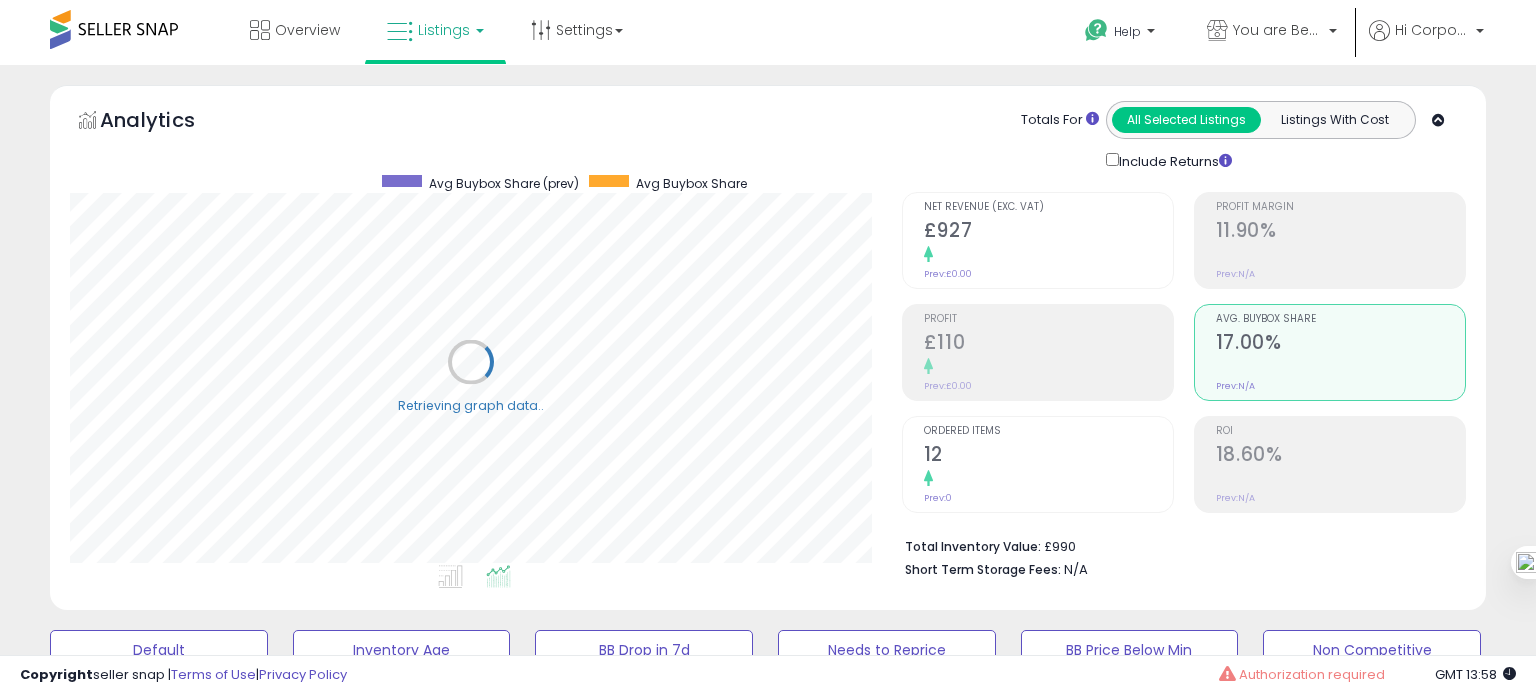 scroll, scrollTop: 999589, scrollLeft: 999168, axis: both 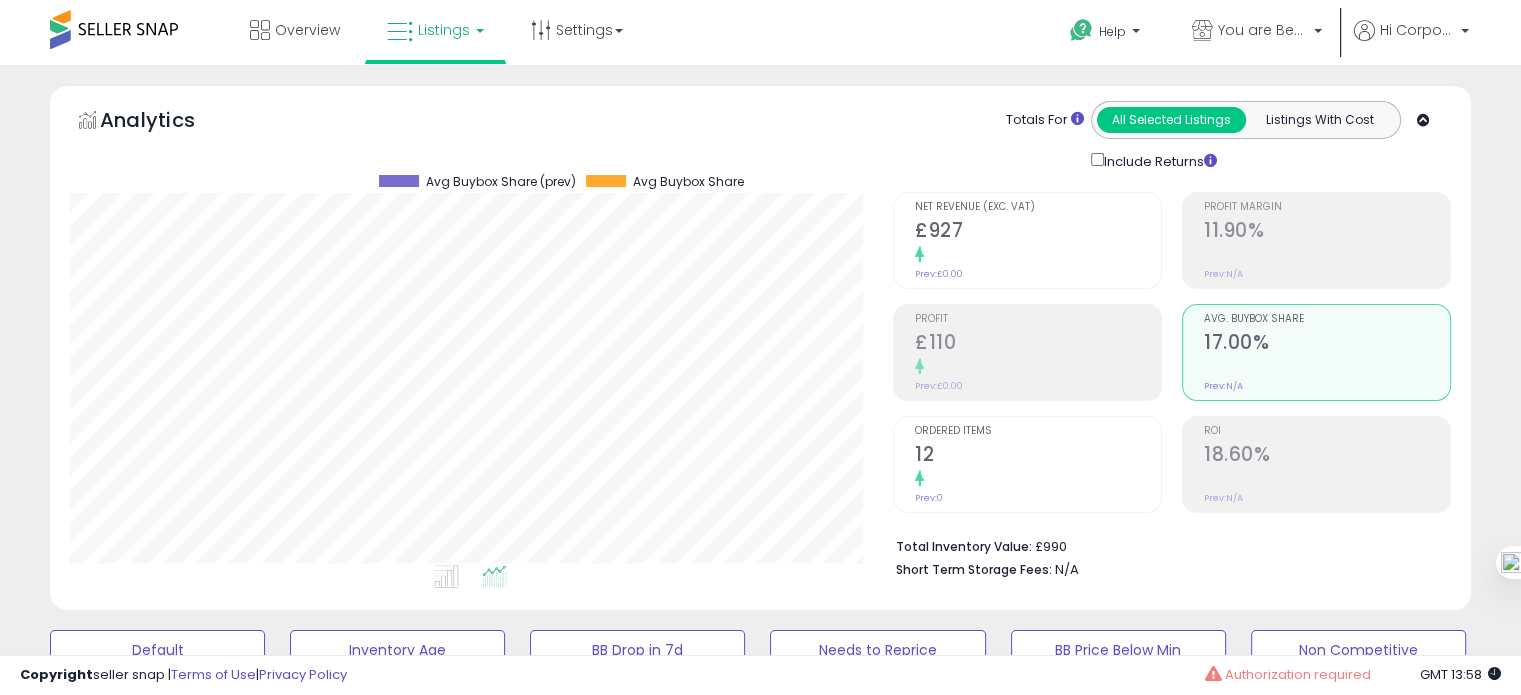 click on "12" at bounding box center [1038, 456] 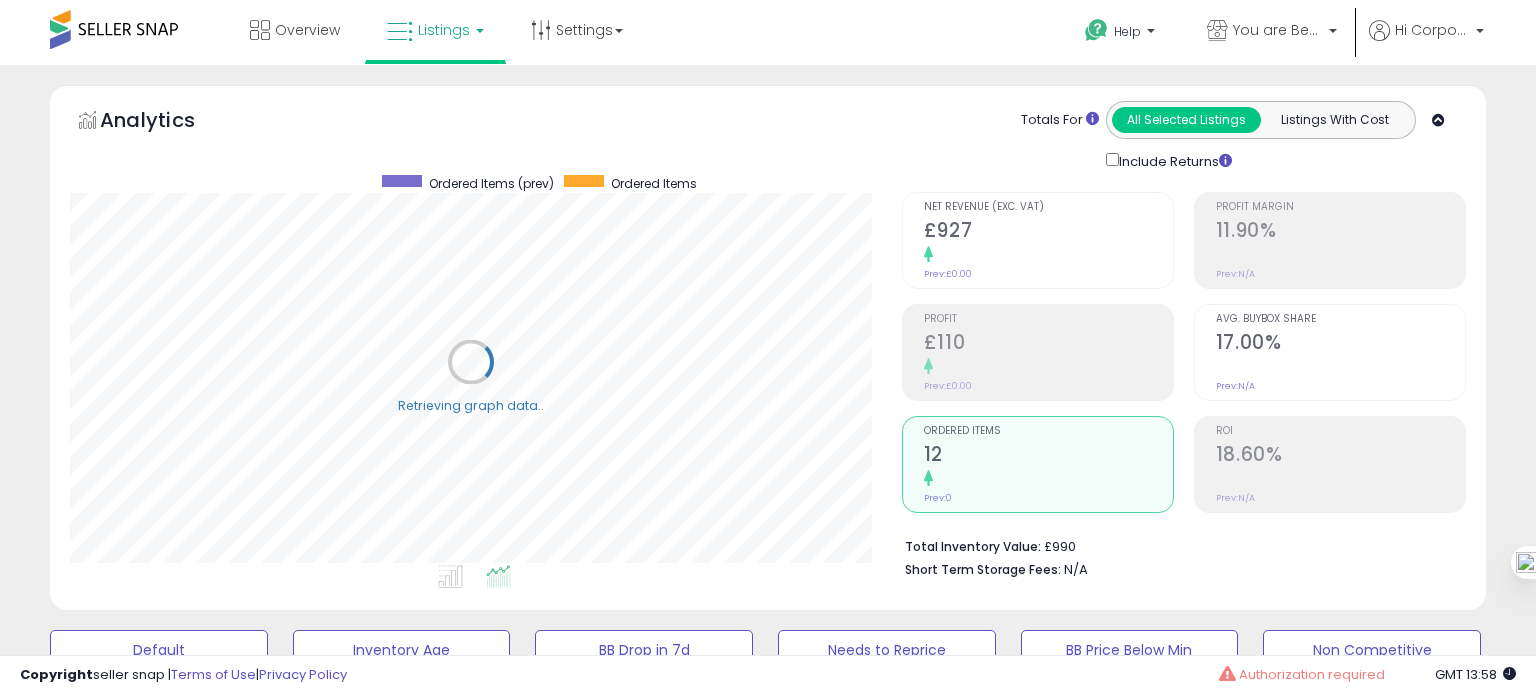 scroll, scrollTop: 999589, scrollLeft: 999168, axis: both 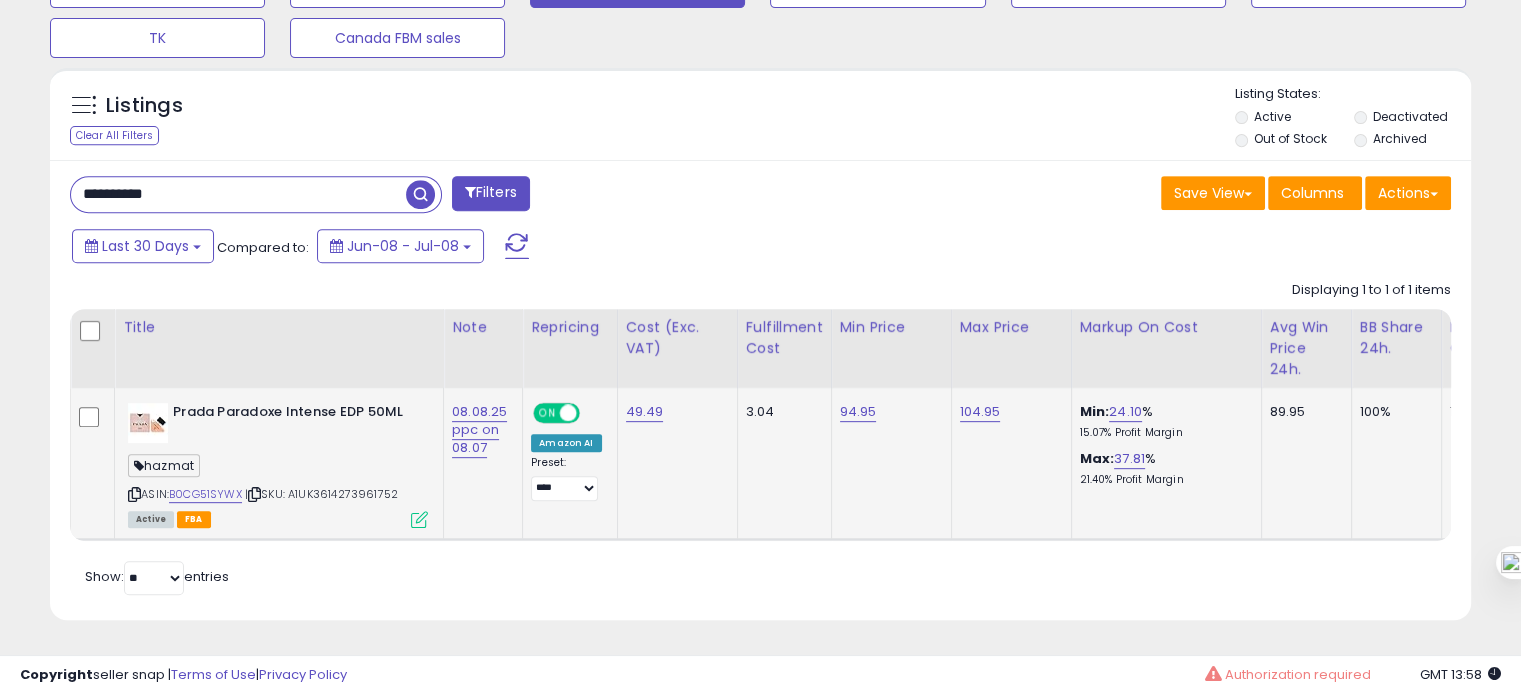 click on "**********" at bounding box center [238, 194] 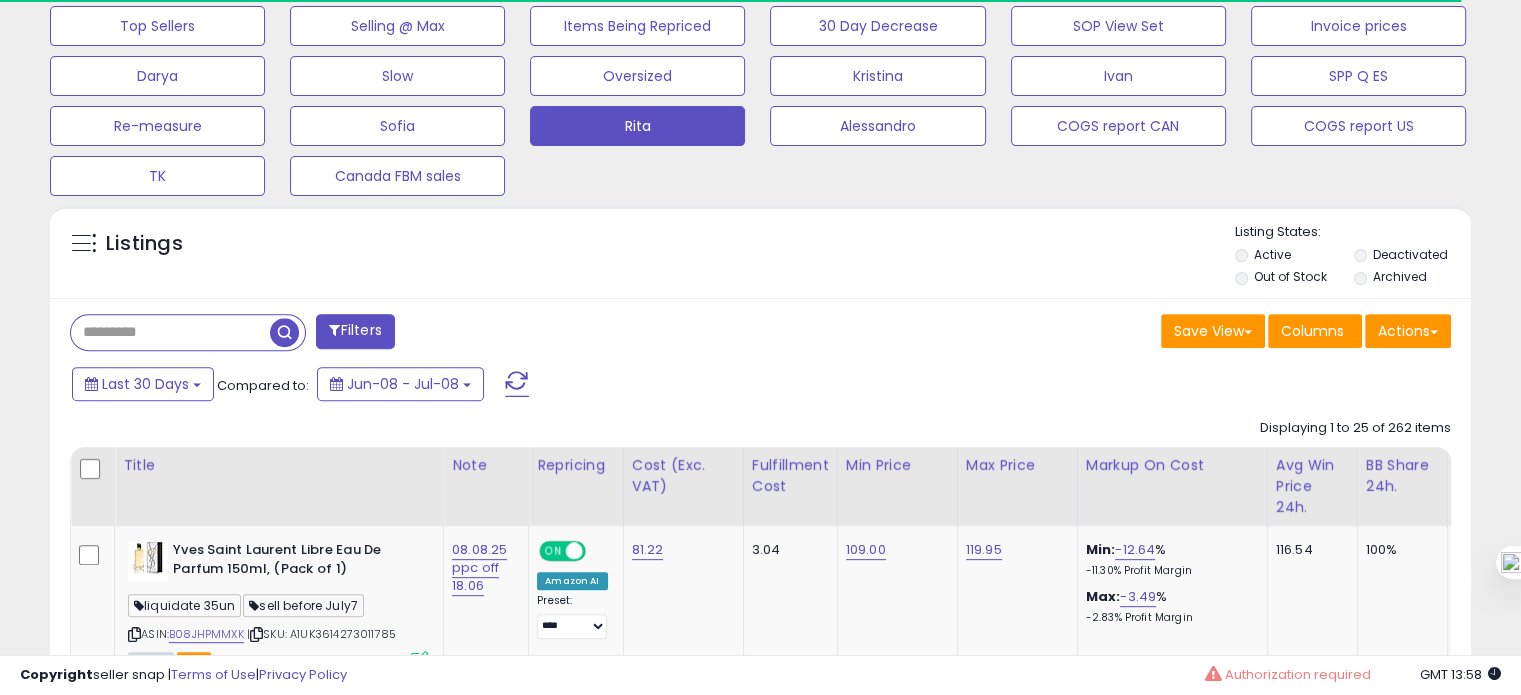 scroll, scrollTop: 409, scrollLeft: 822, axis: both 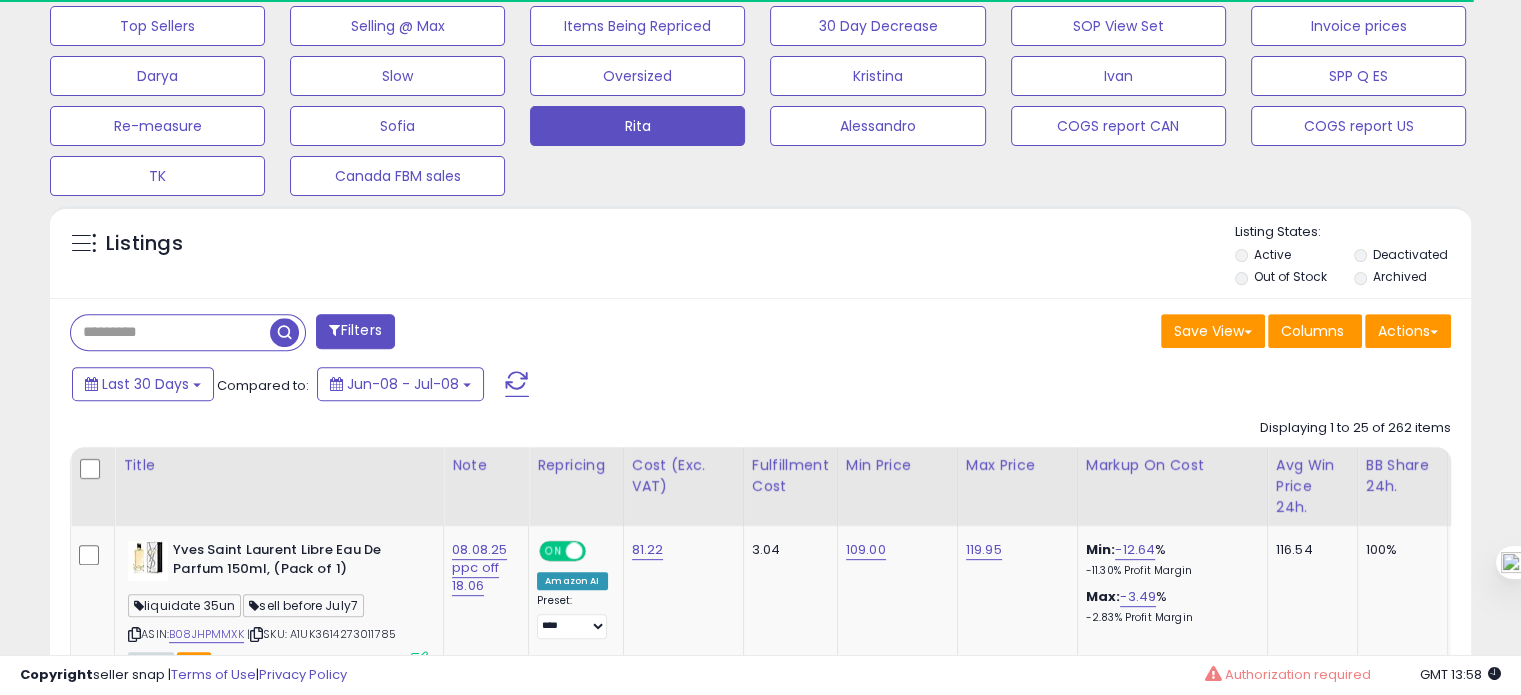 click at bounding box center [170, 332] 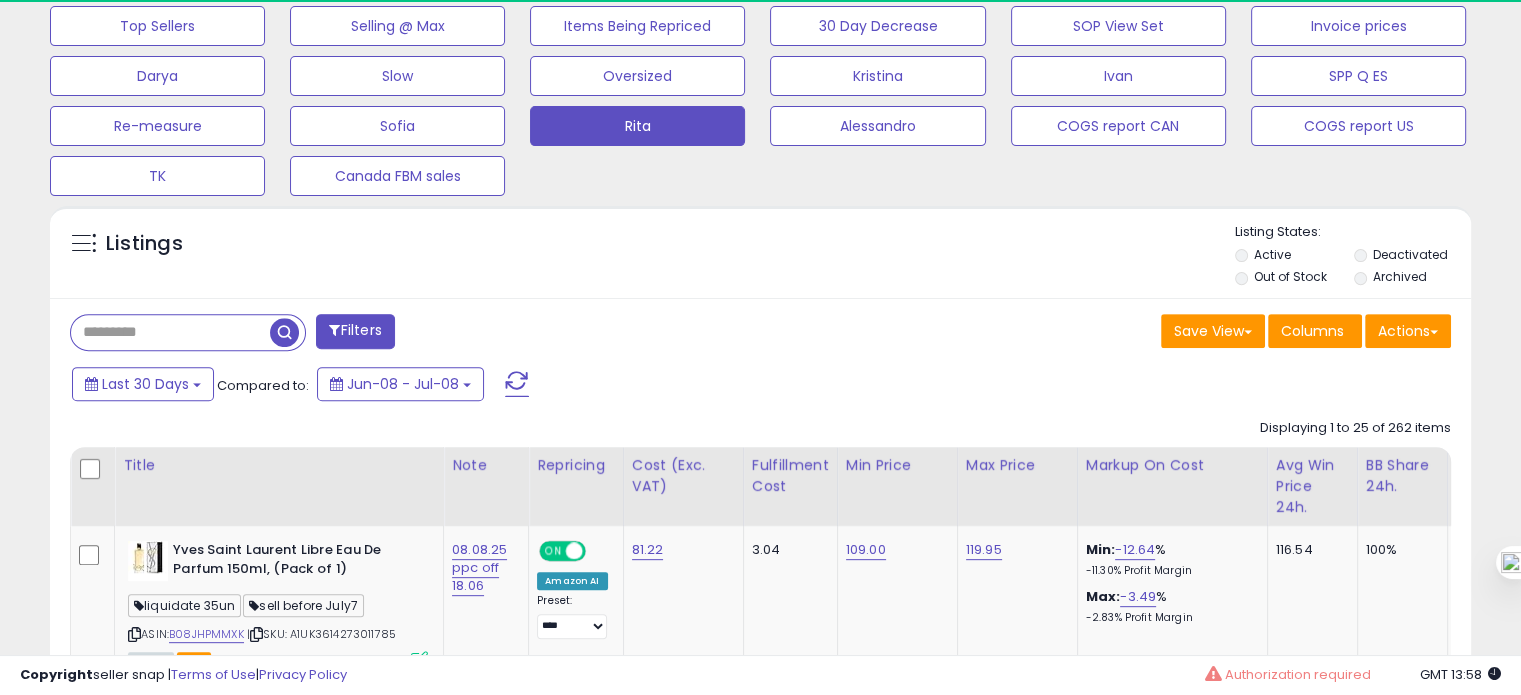 scroll, scrollTop: 999589, scrollLeft: 999176, axis: both 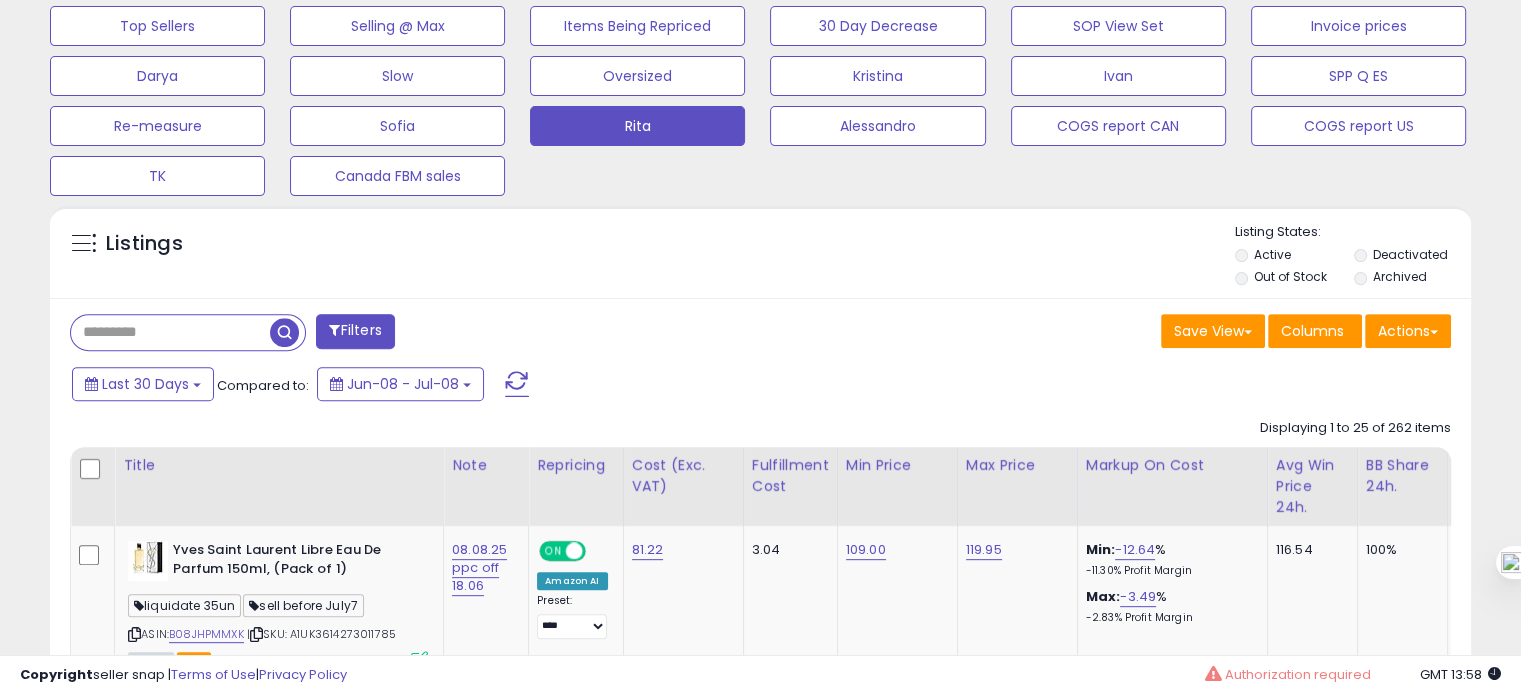 click at bounding box center (170, 332) 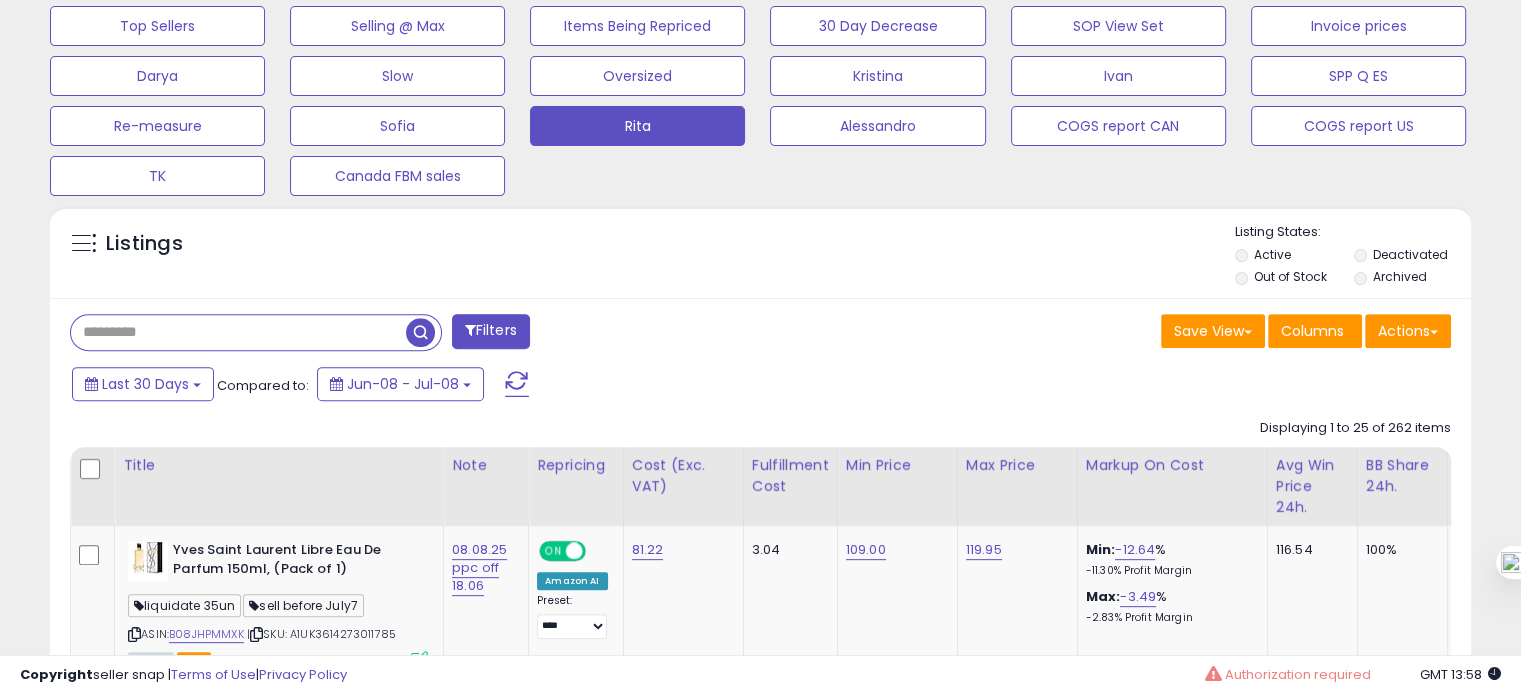 type on "*" 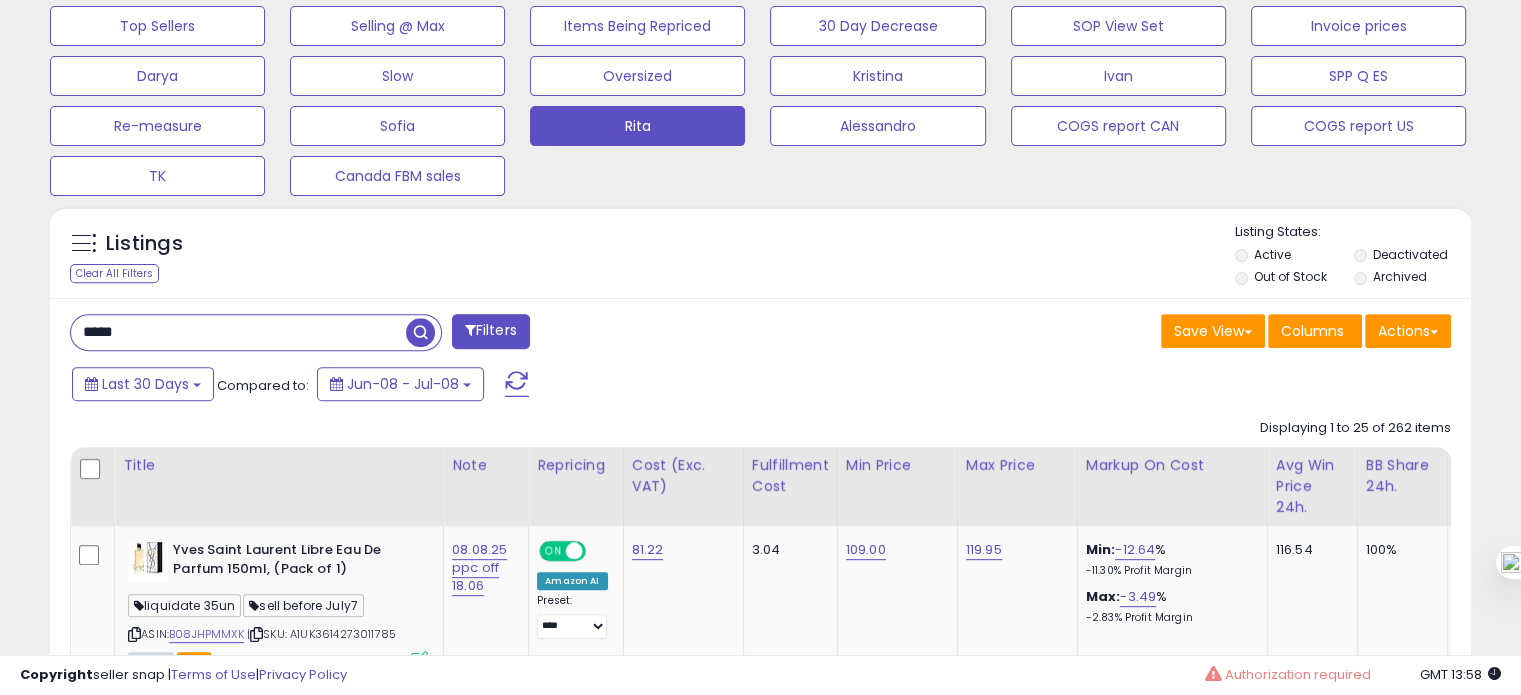 type on "*****" 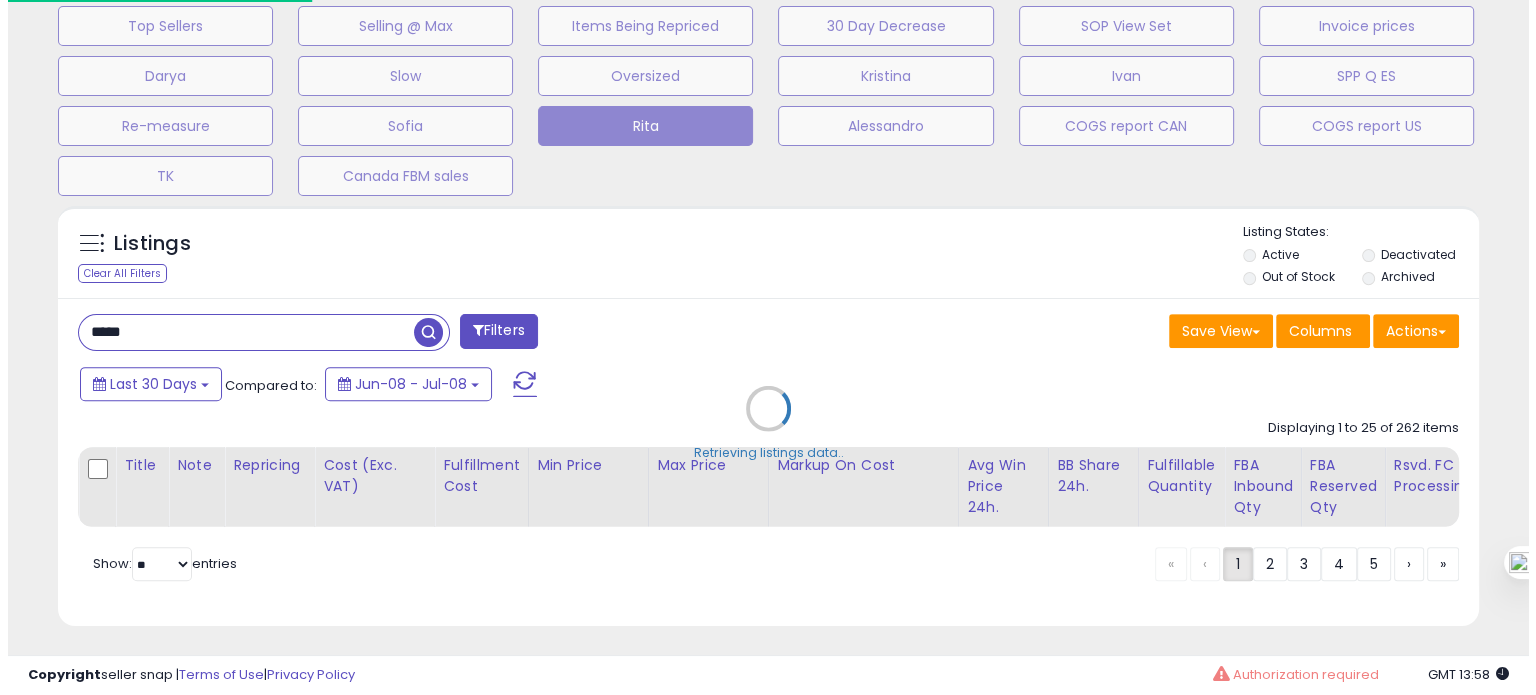scroll, scrollTop: 999589, scrollLeft: 999168, axis: both 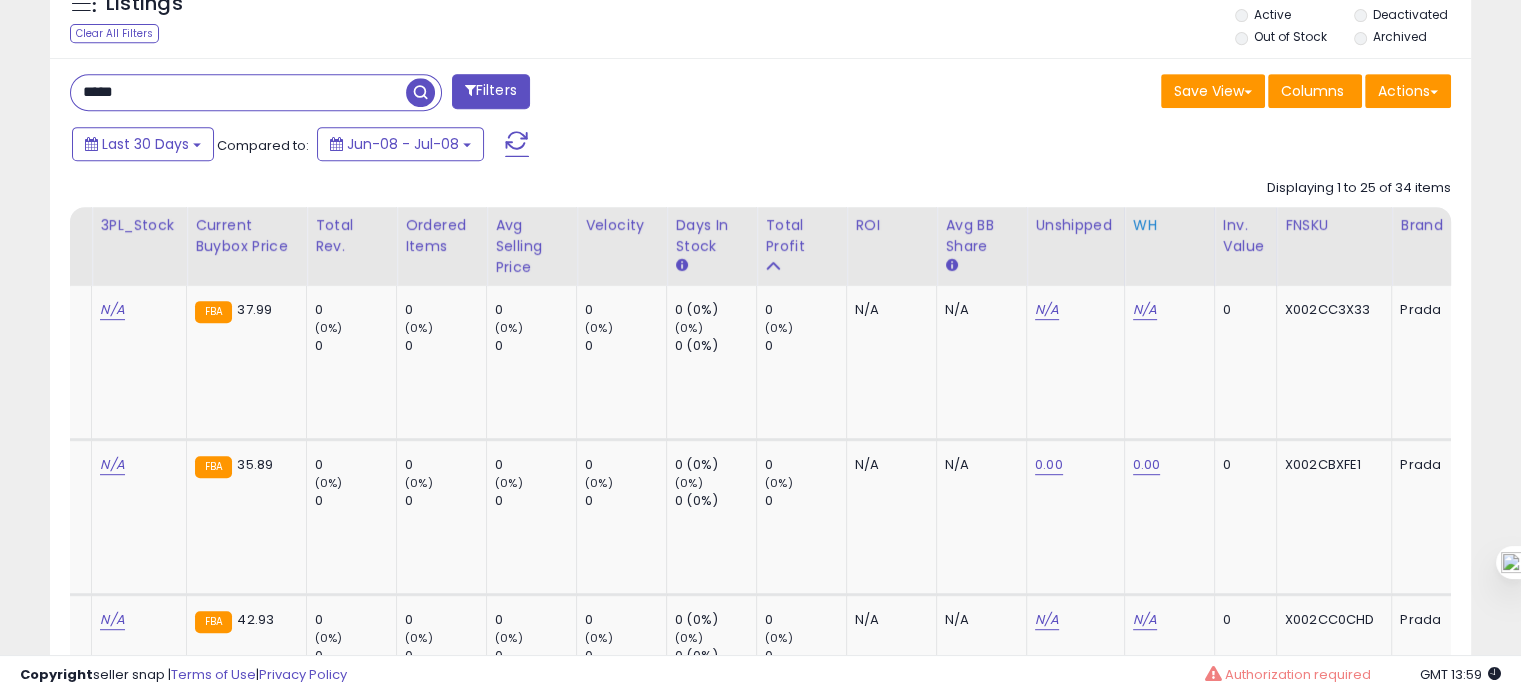 click on "WH" at bounding box center (1169, 225) 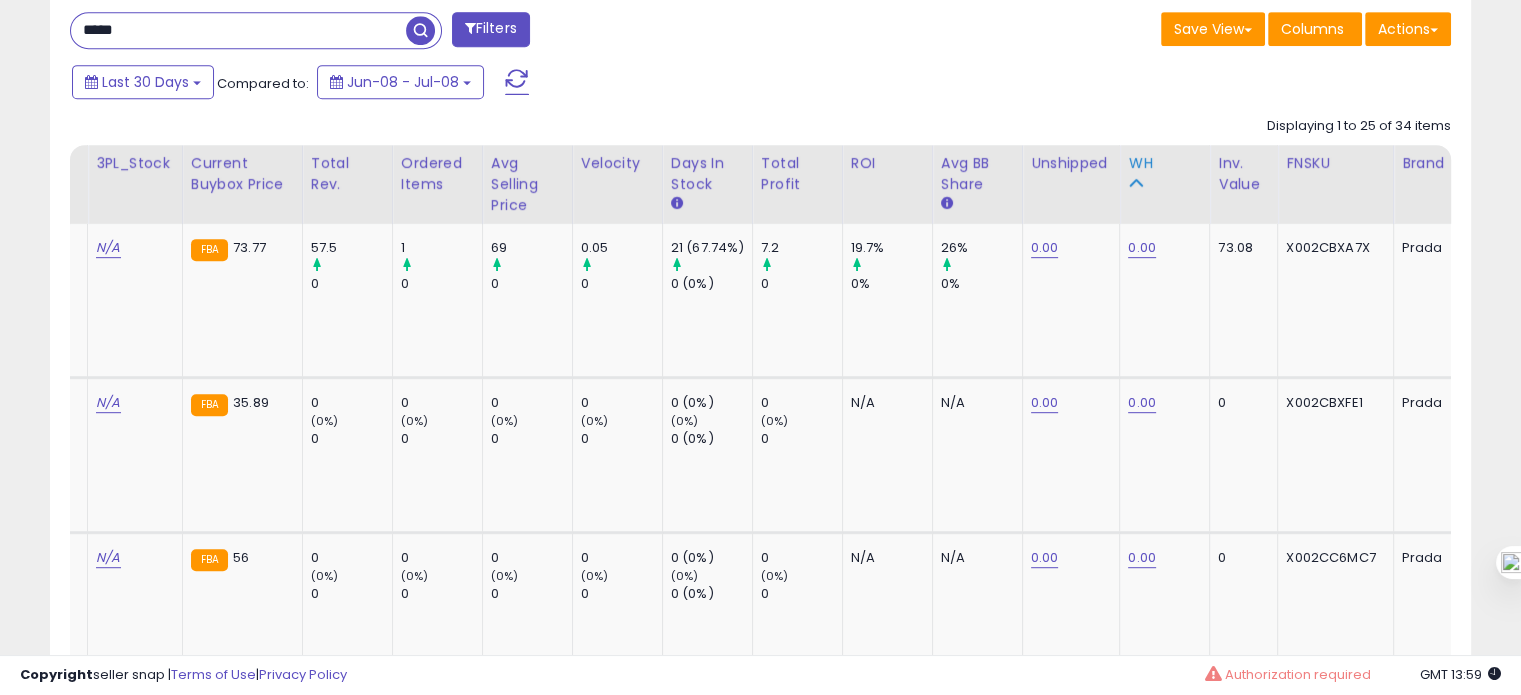 click at bounding box center (1135, 183) 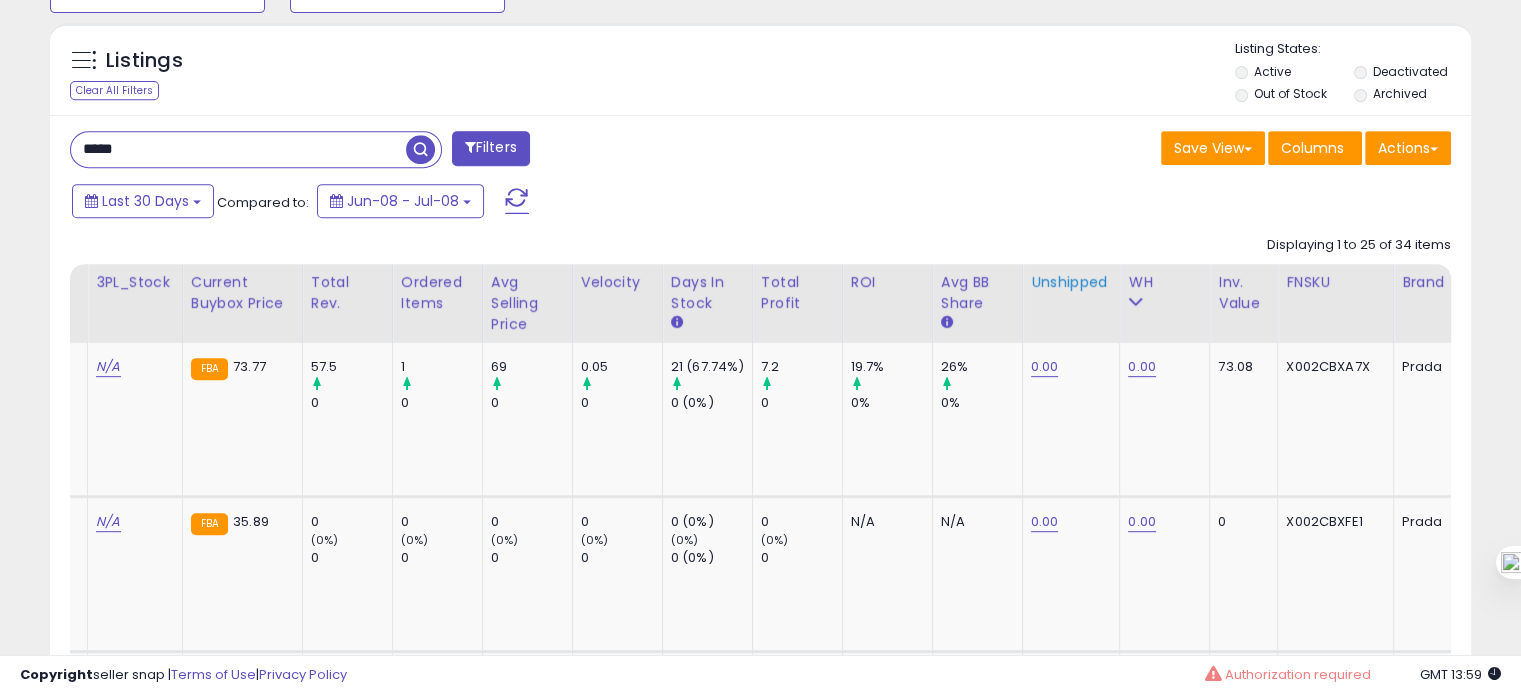 click on "Unshipped" 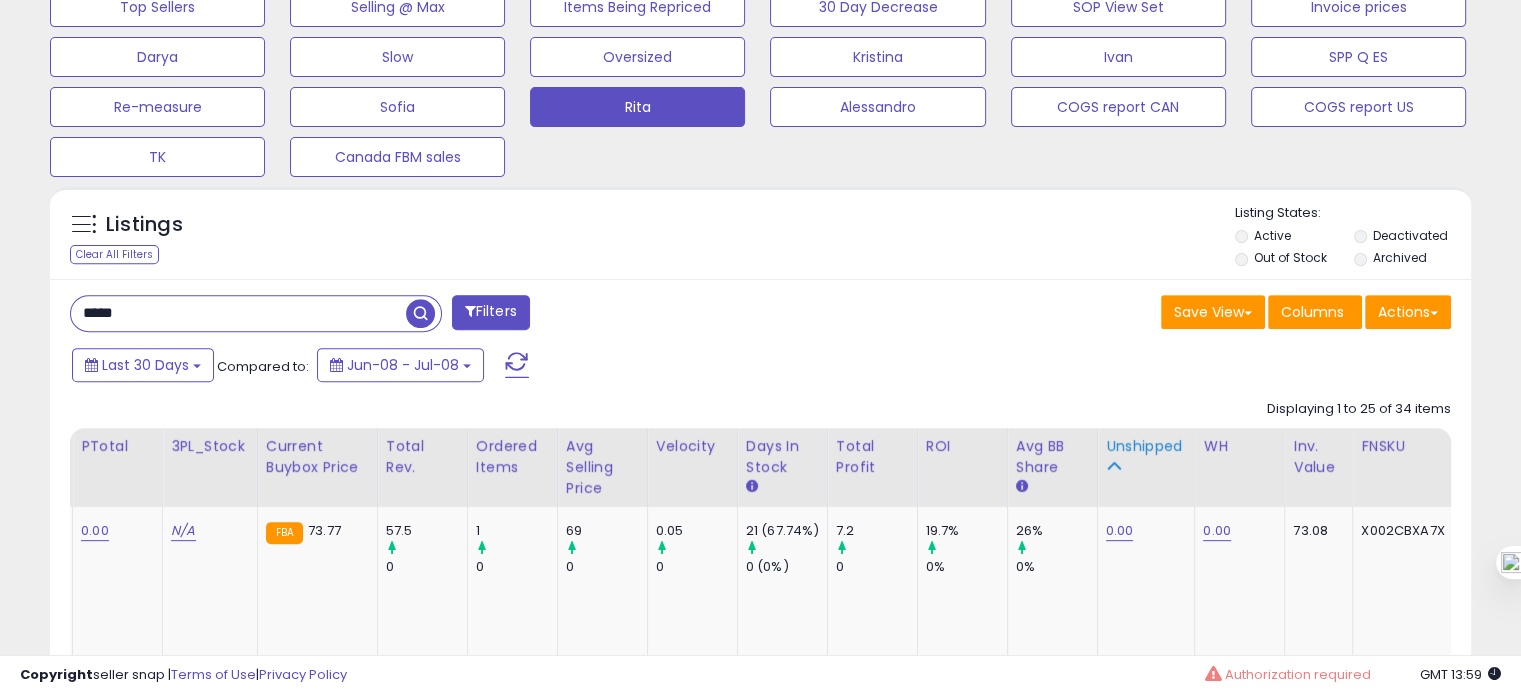 click on "Unshipped" at bounding box center (1146, 446) 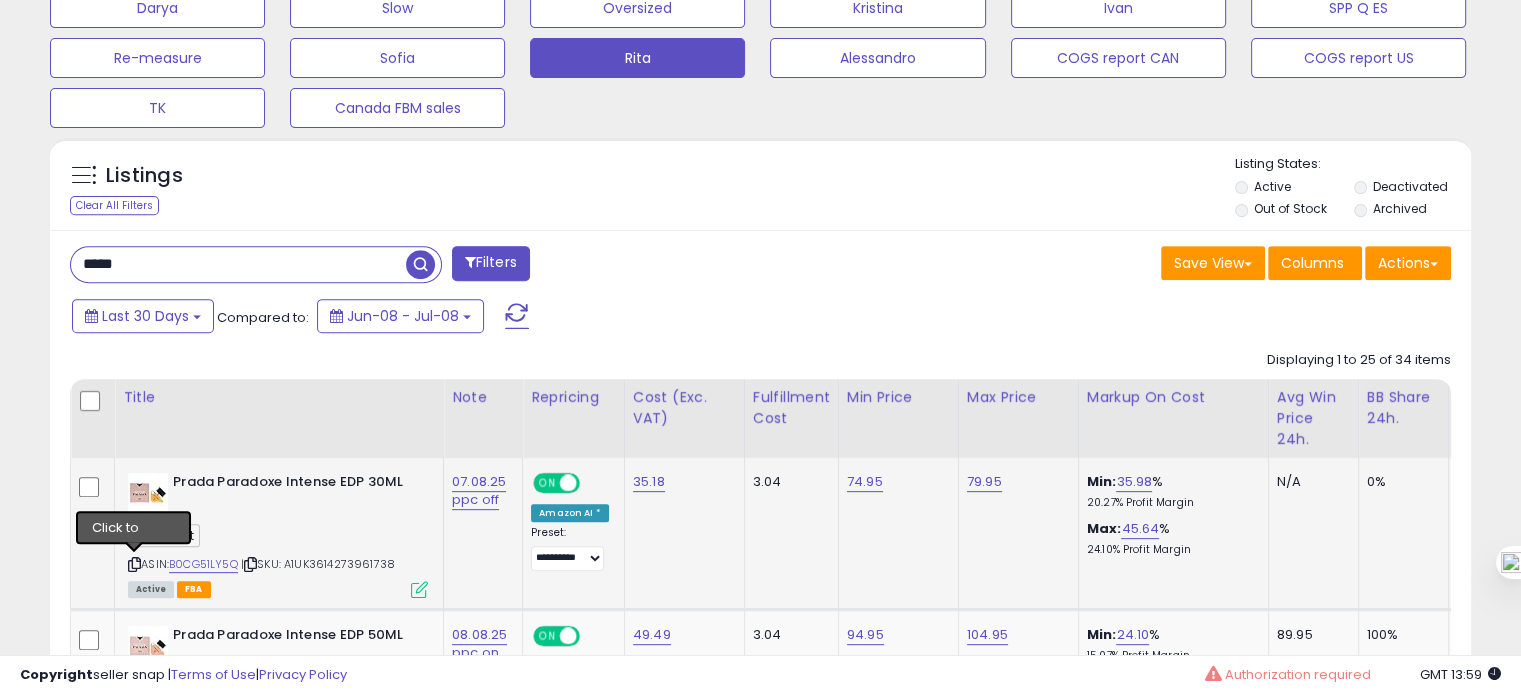 click at bounding box center (134, 564) 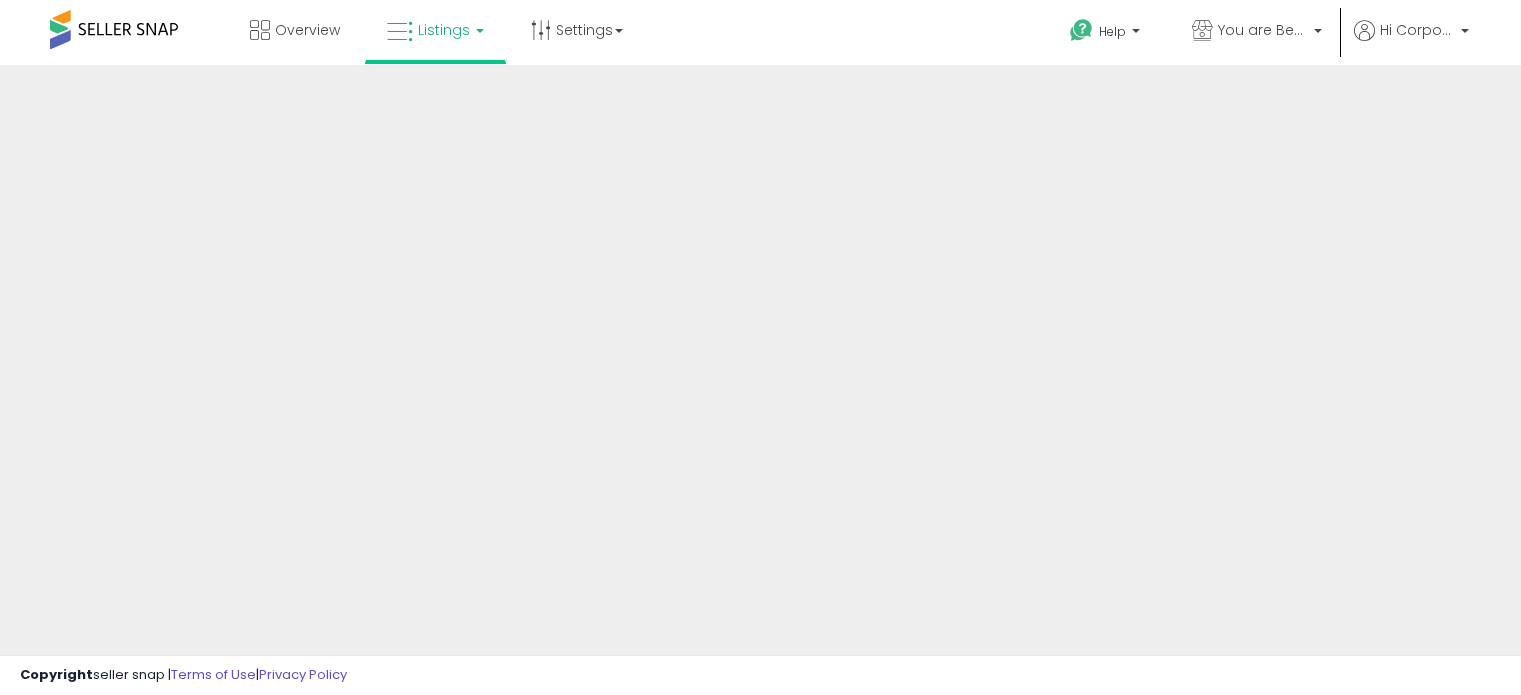 scroll, scrollTop: 0, scrollLeft: 0, axis: both 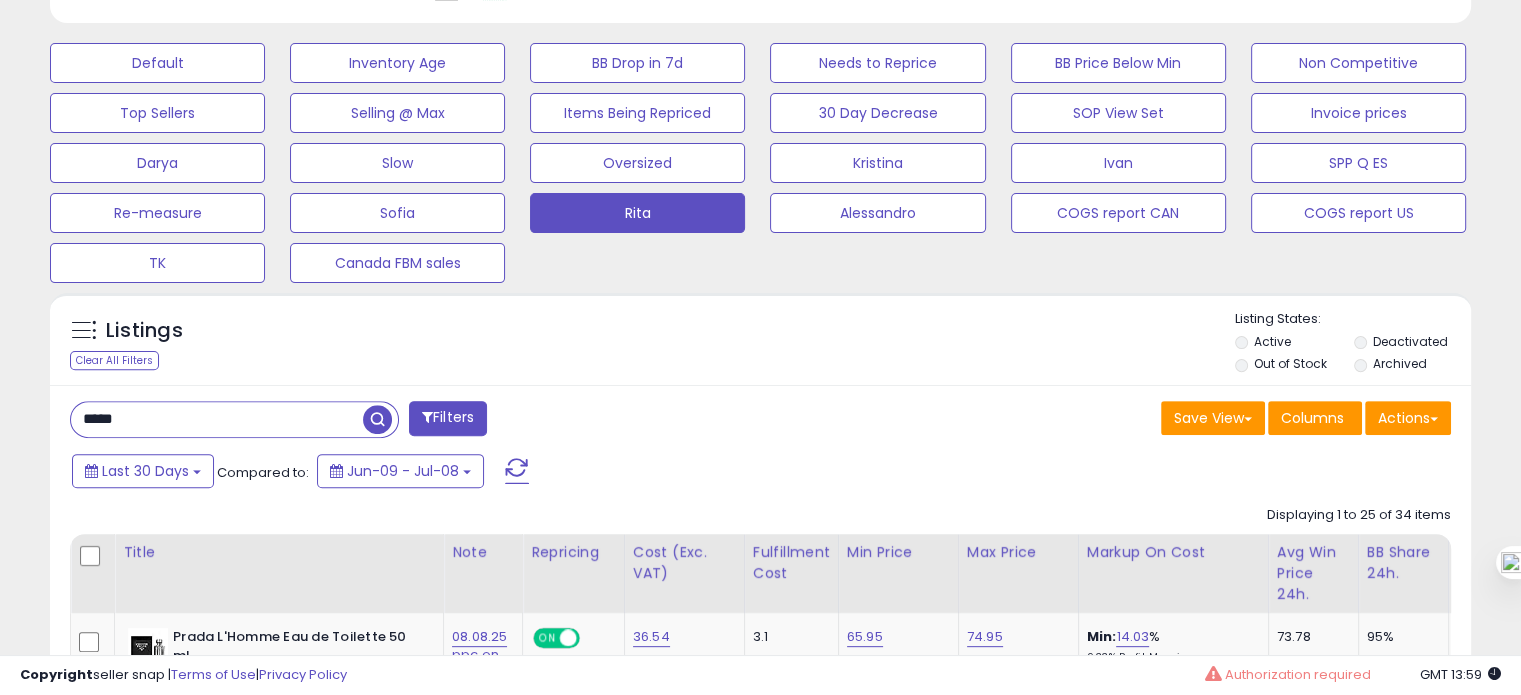 click on "*****" at bounding box center (217, 419) 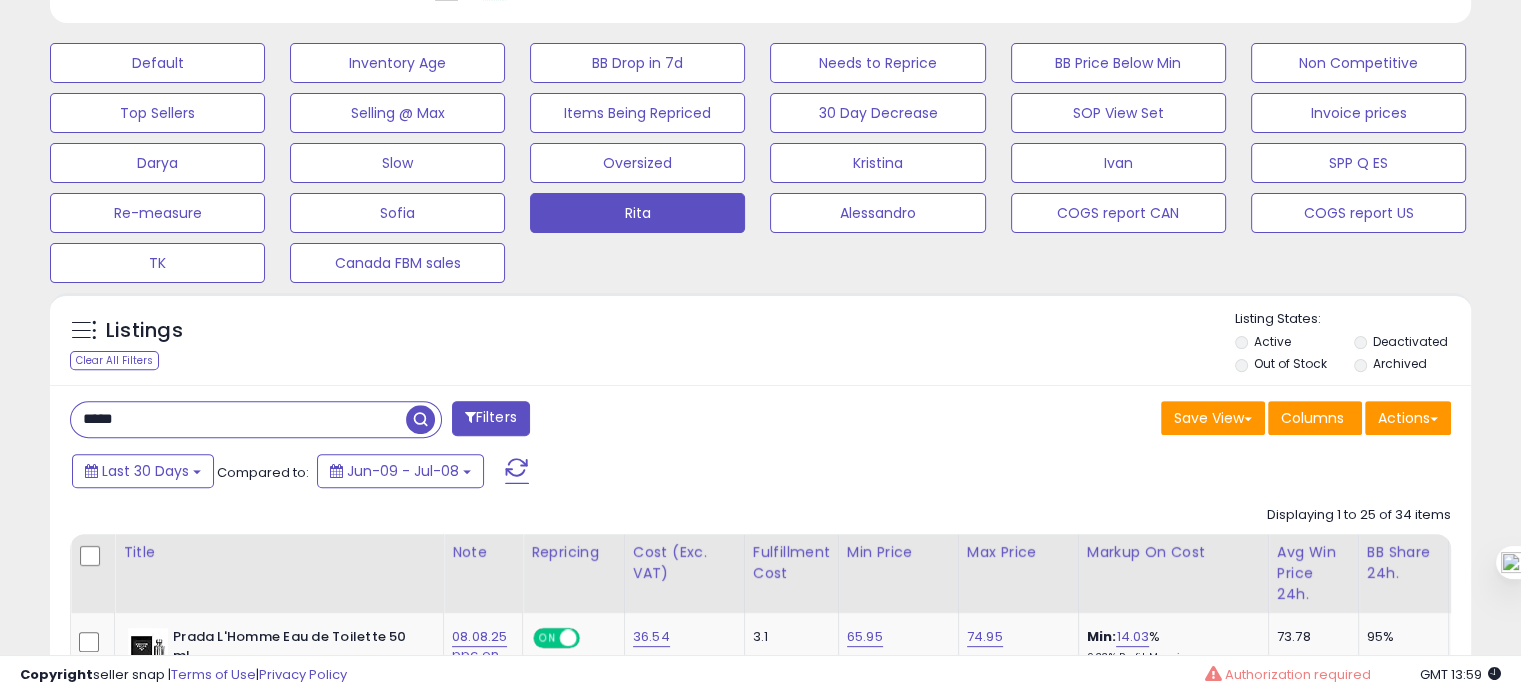 click on "*****" at bounding box center [238, 419] 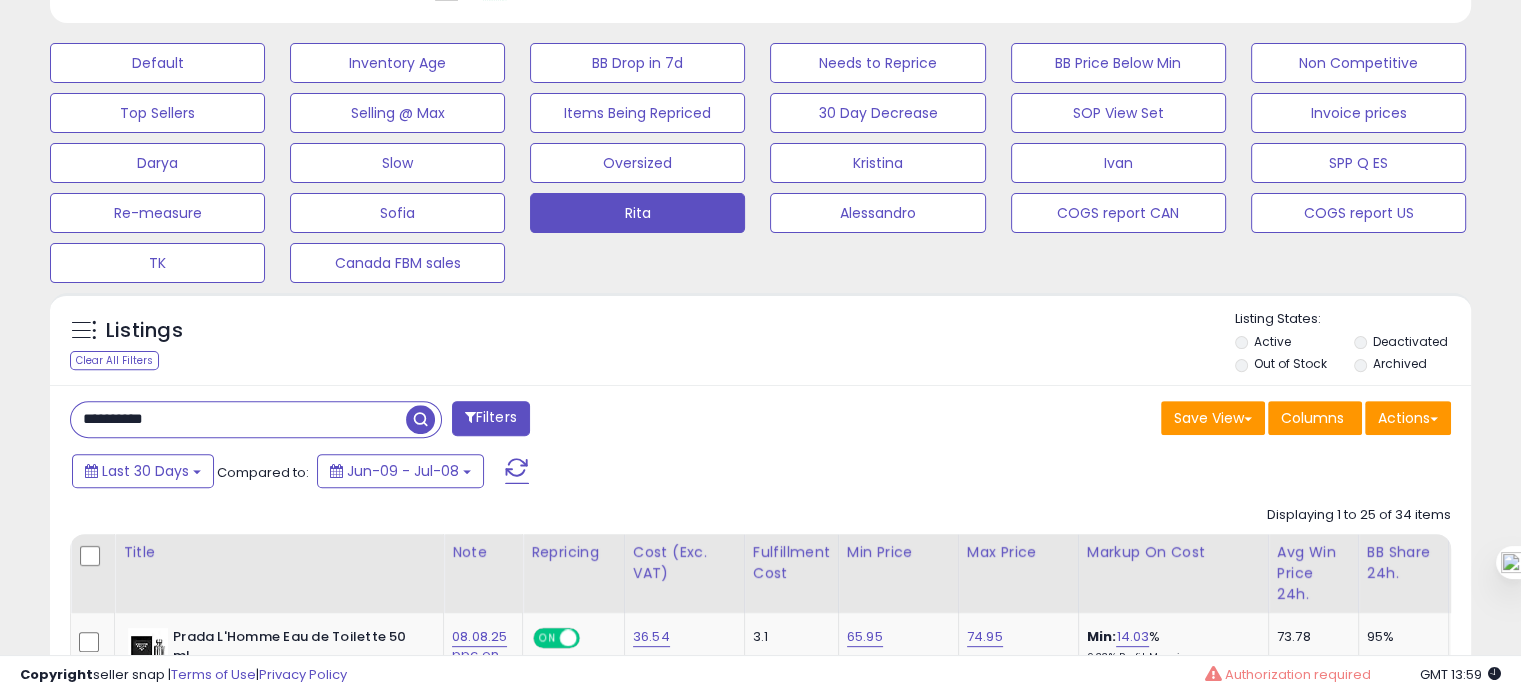 type on "**********" 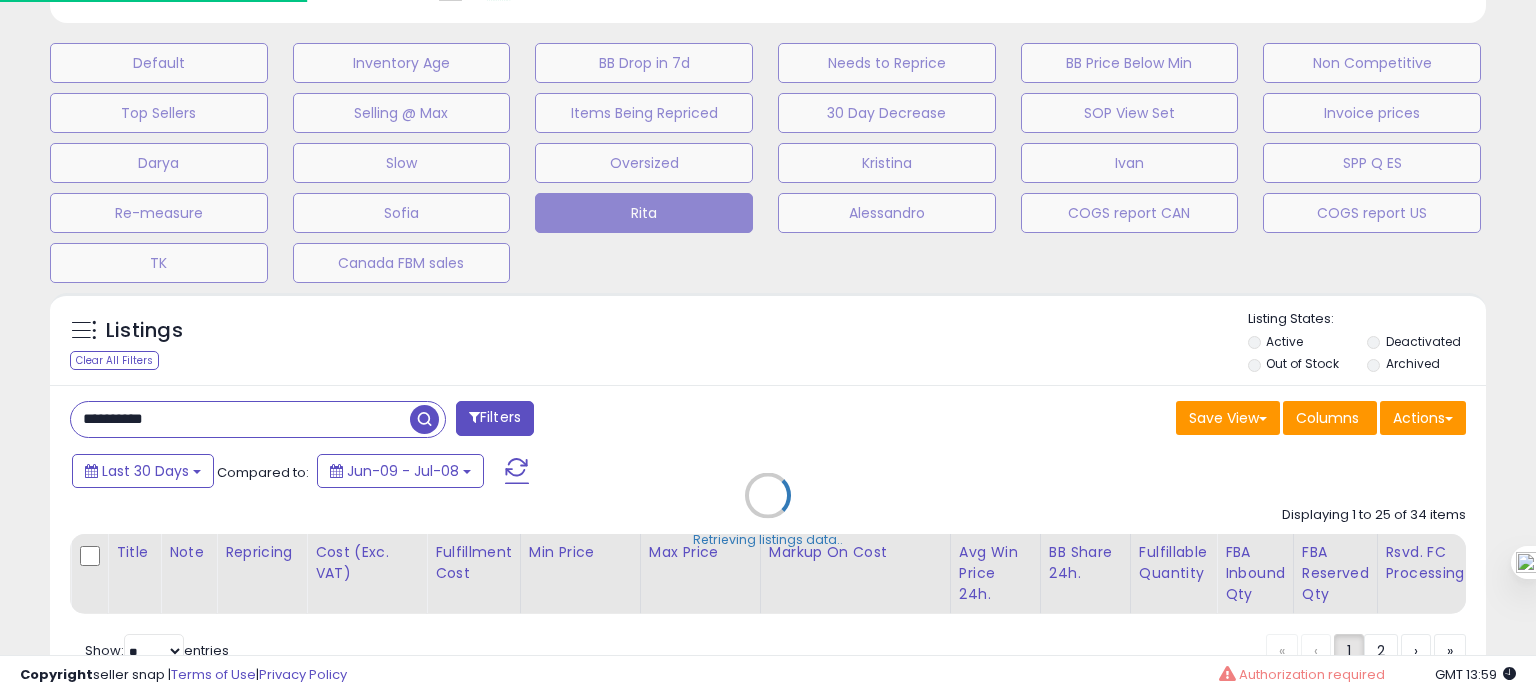 scroll, scrollTop: 999589, scrollLeft: 999168, axis: both 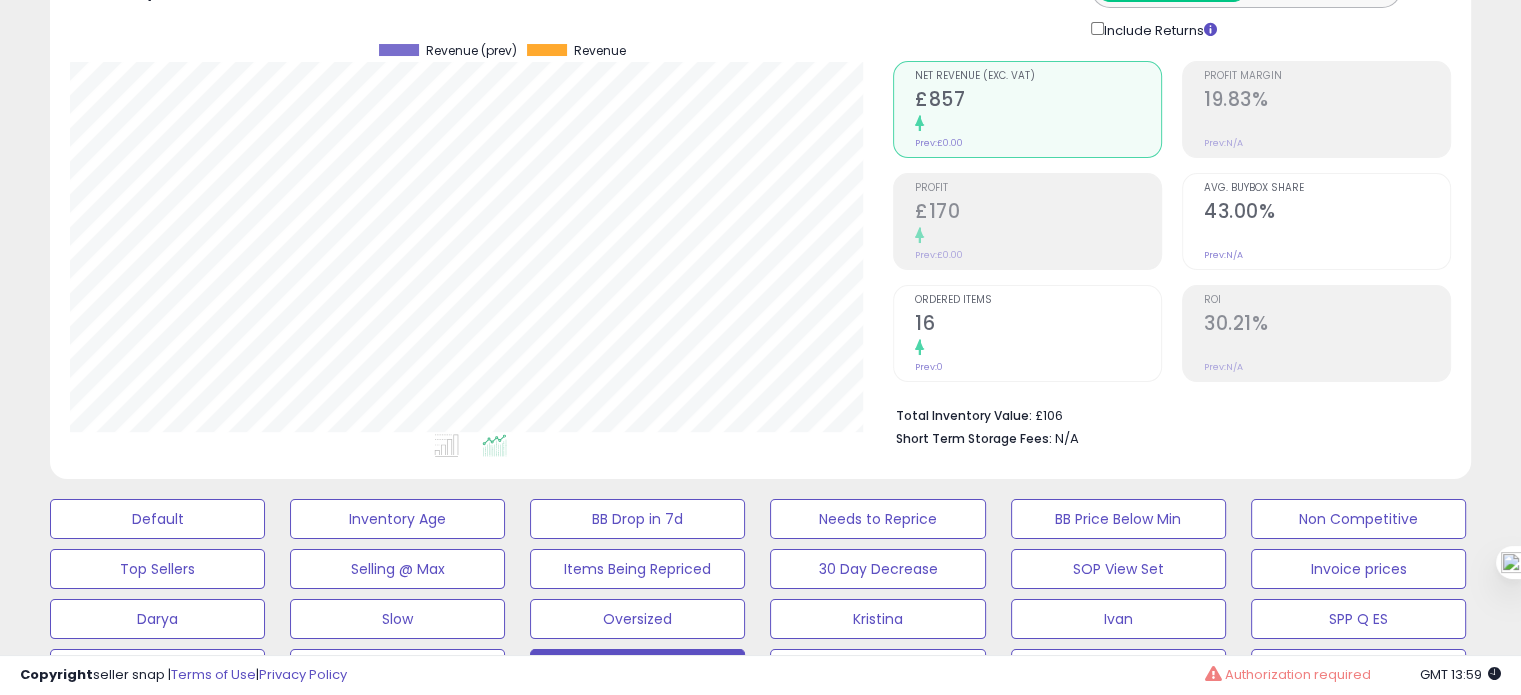 click on "43.00%" at bounding box center [1327, 213] 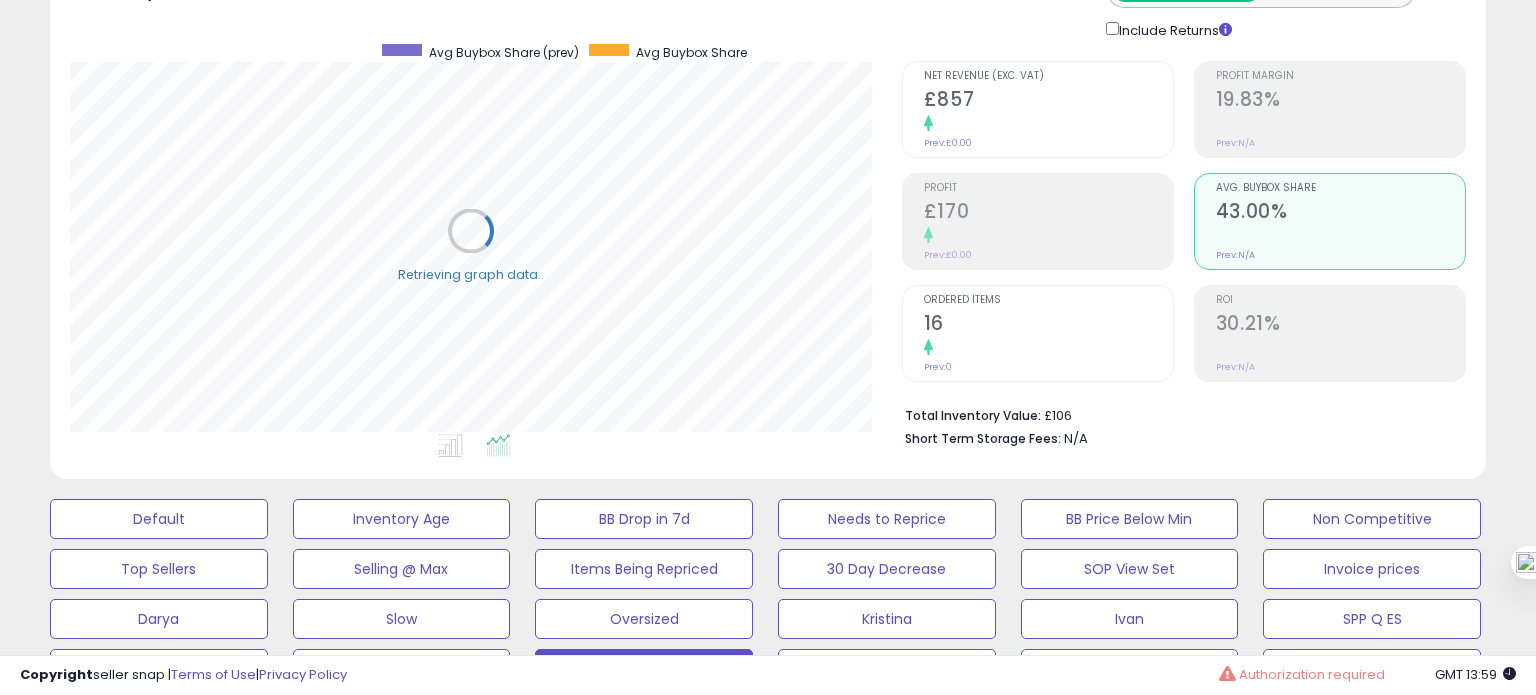 scroll, scrollTop: 999589, scrollLeft: 999168, axis: both 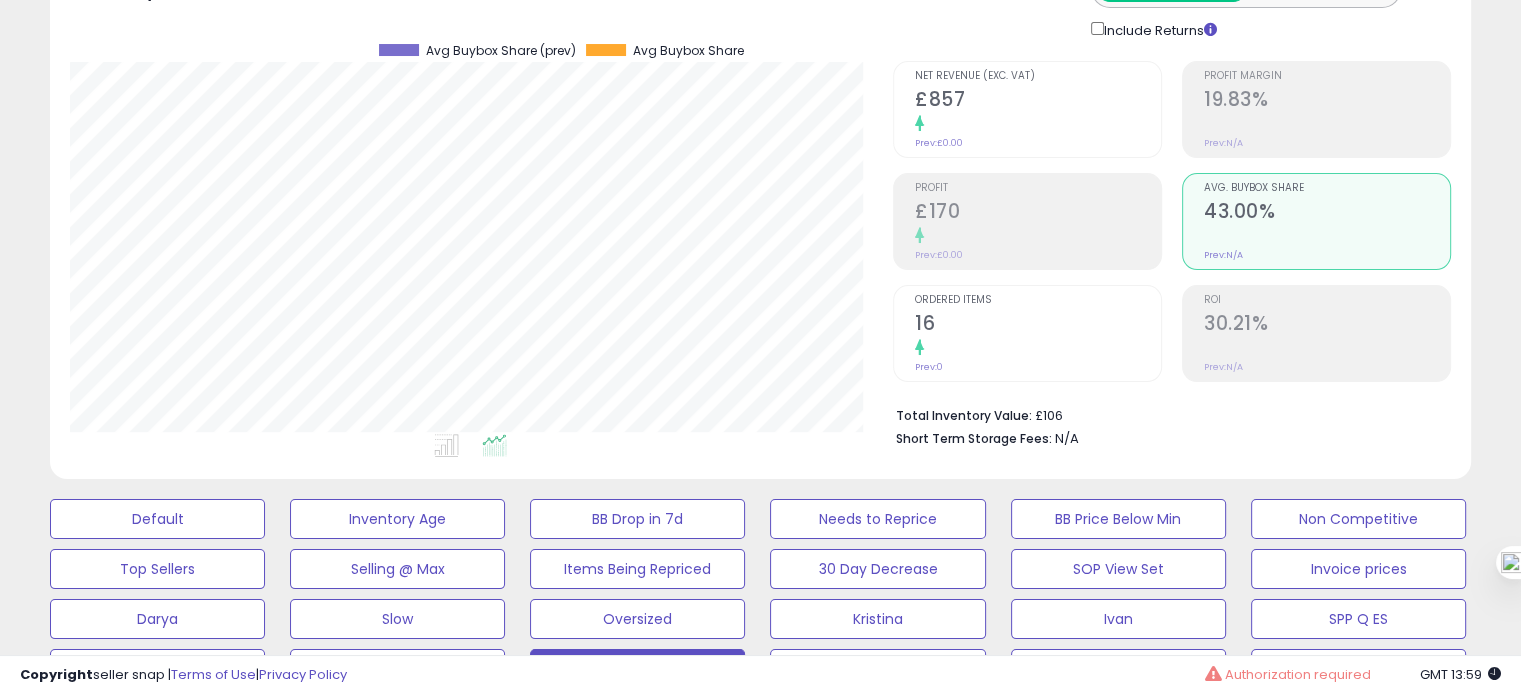 click on "16" at bounding box center [1038, 325] 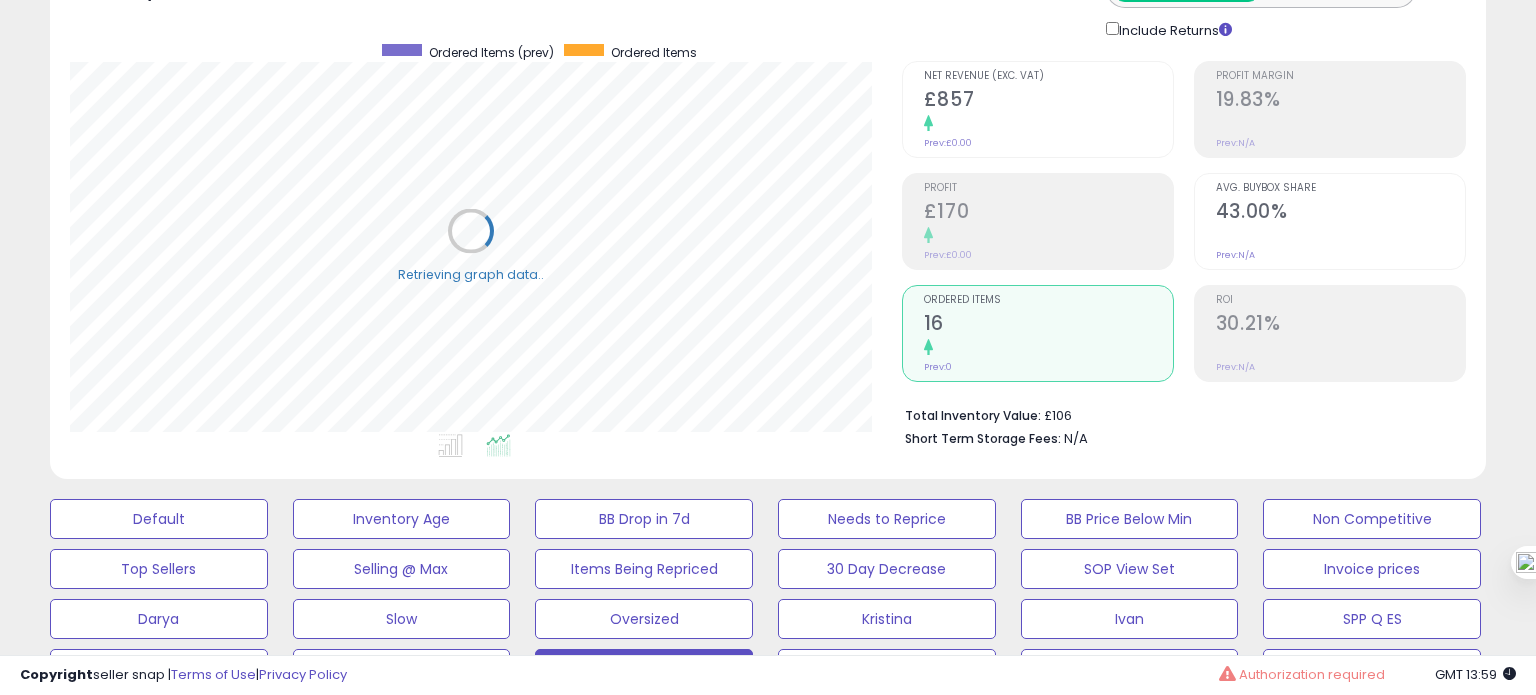 scroll, scrollTop: 999589, scrollLeft: 999168, axis: both 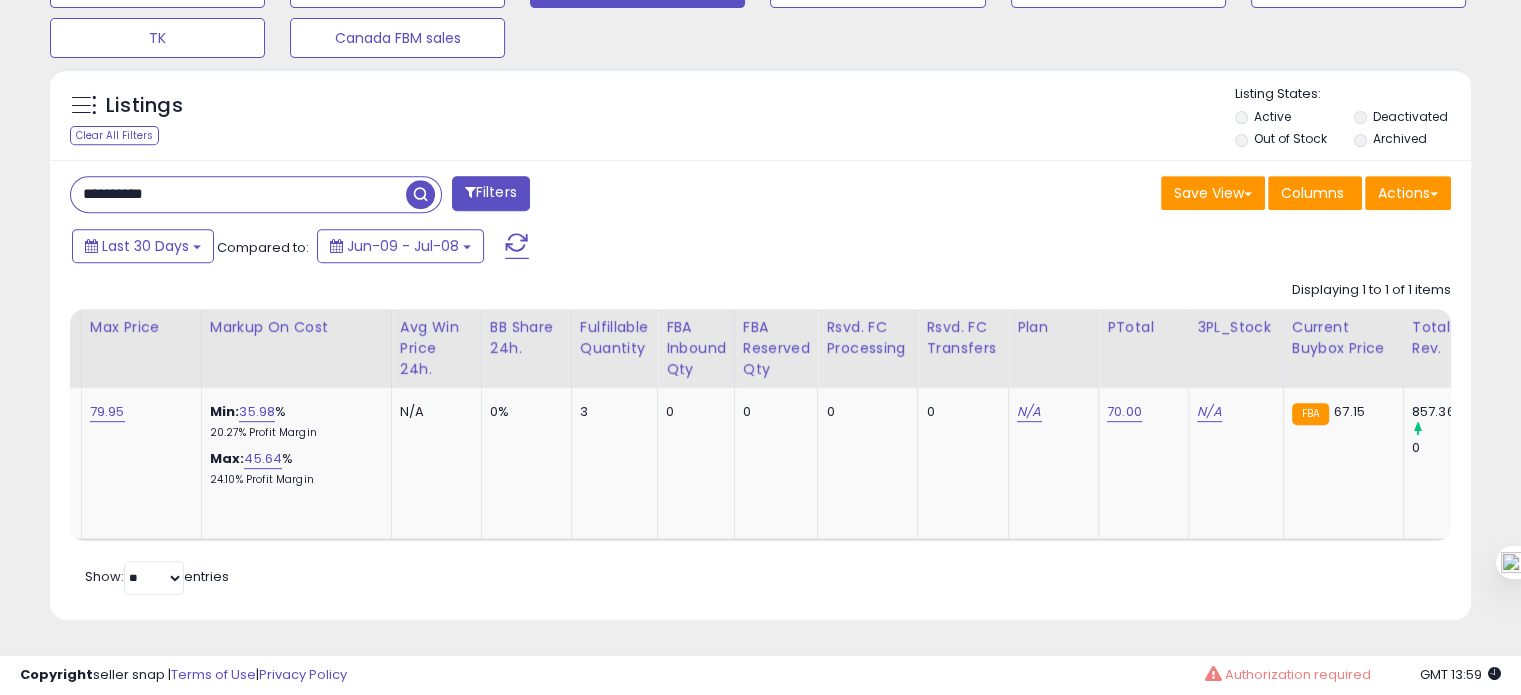 click on "Last 30 Days
Compared to:
Jun-09 - Jul-08" at bounding box center (585, 248) 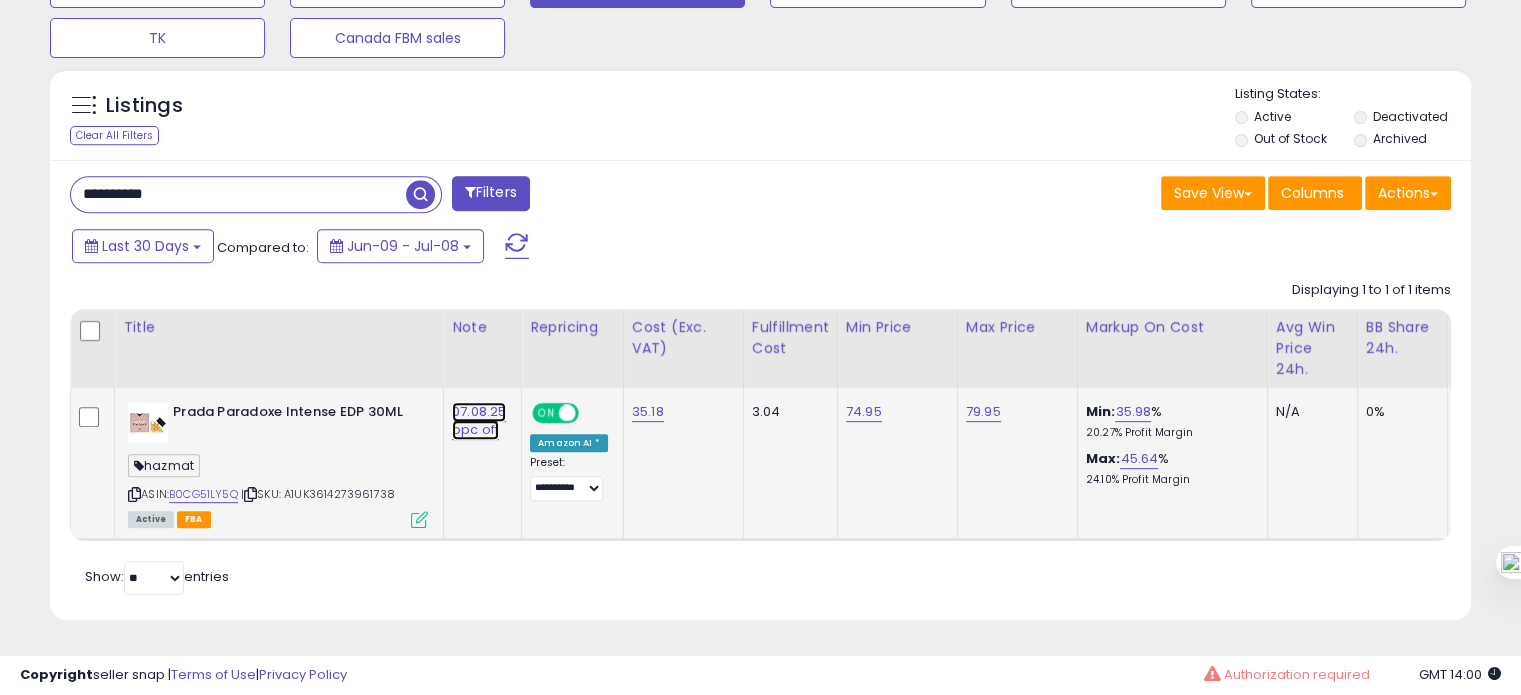 click on "07.08.25 ppc off" at bounding box center [479, 421] 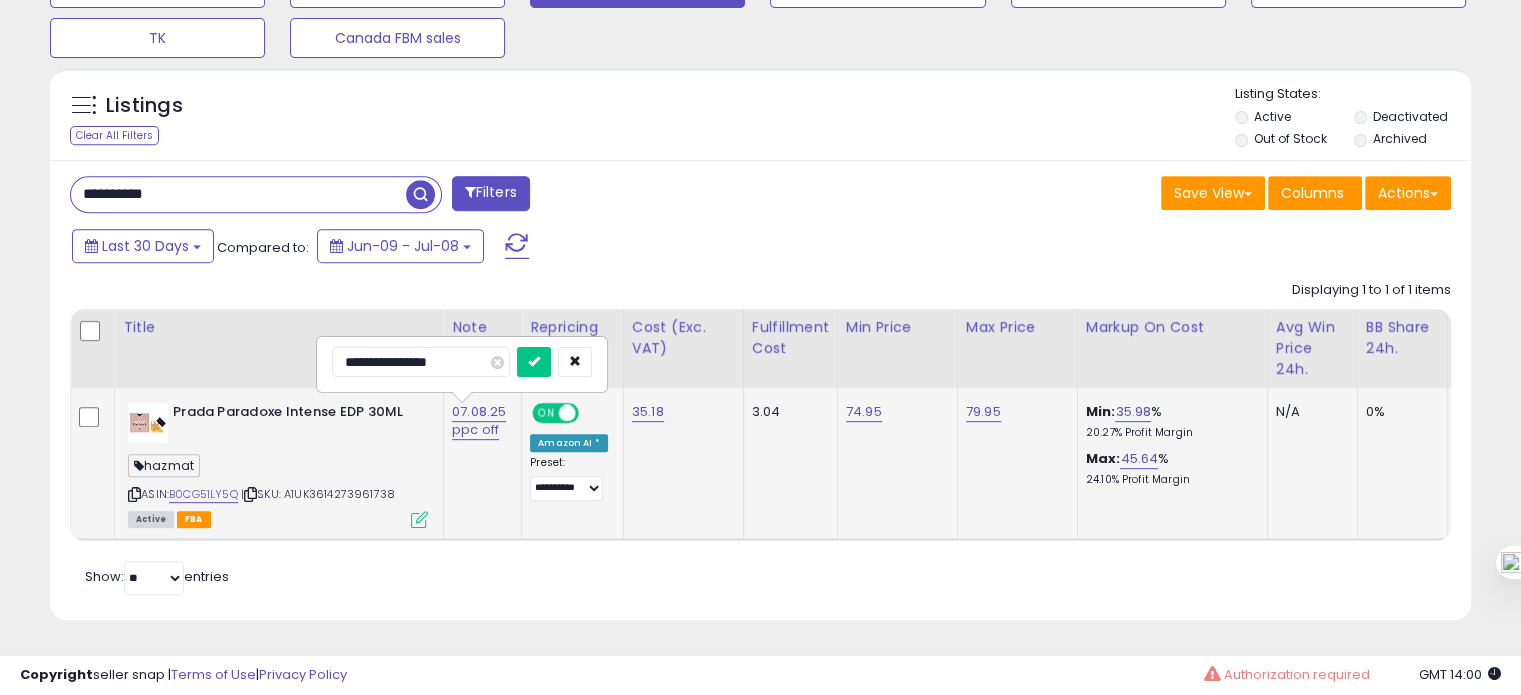 click on "**********" at bounding box center [421, 362] 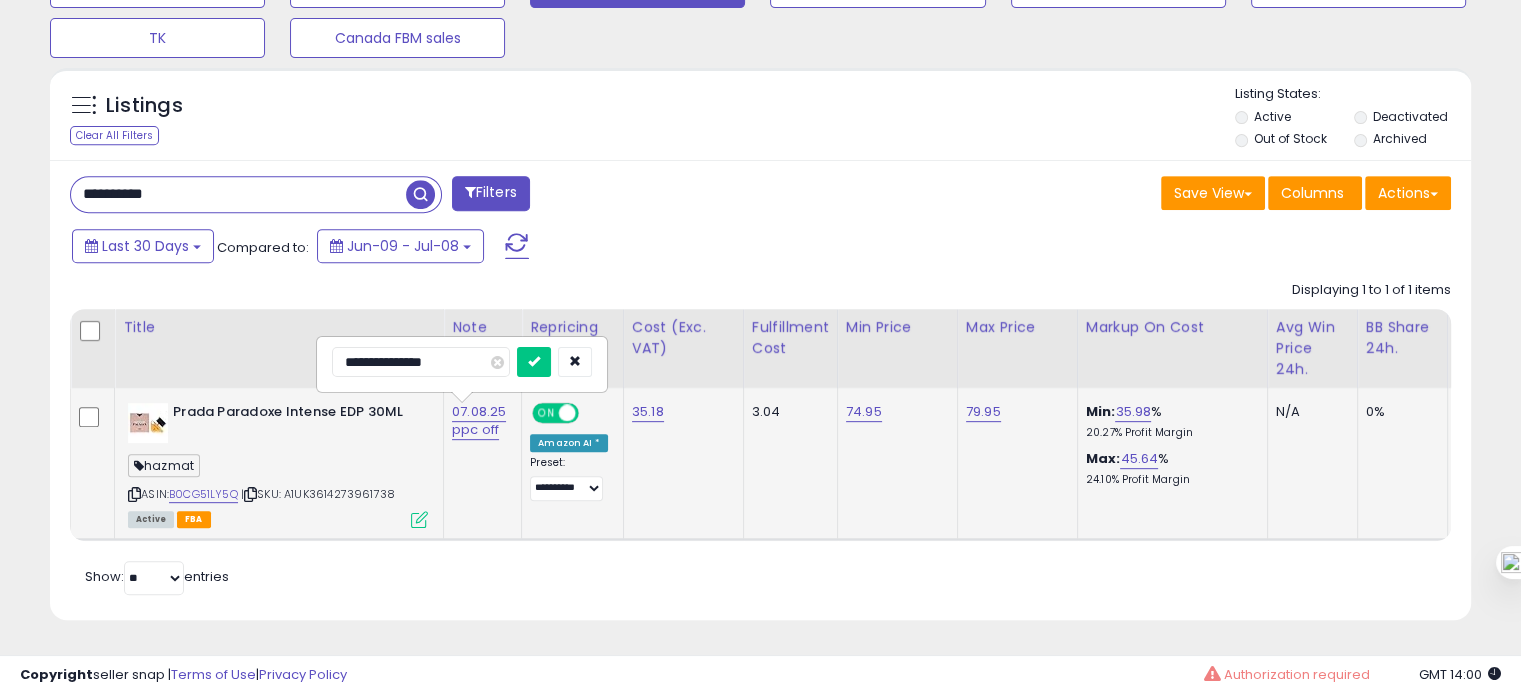 type on "**********" 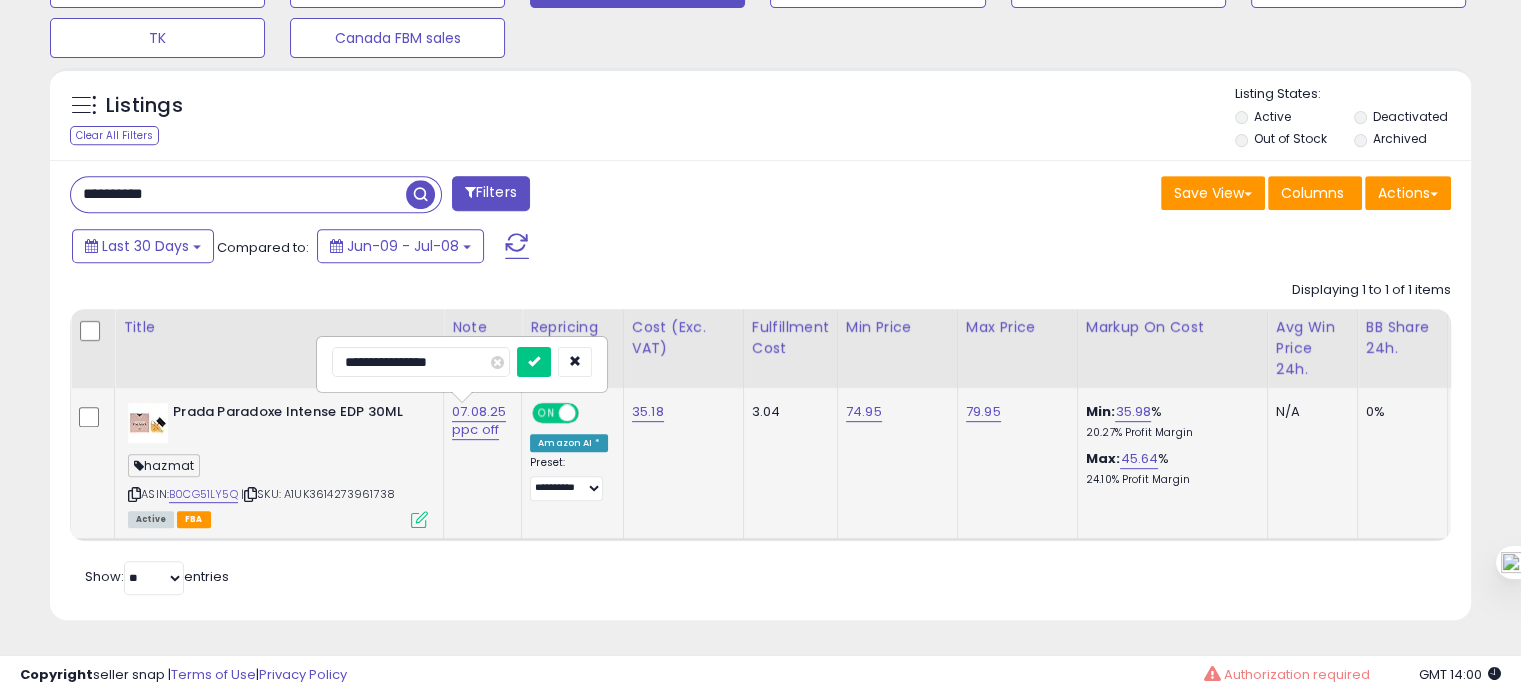 click at bounding box center [534, 362] 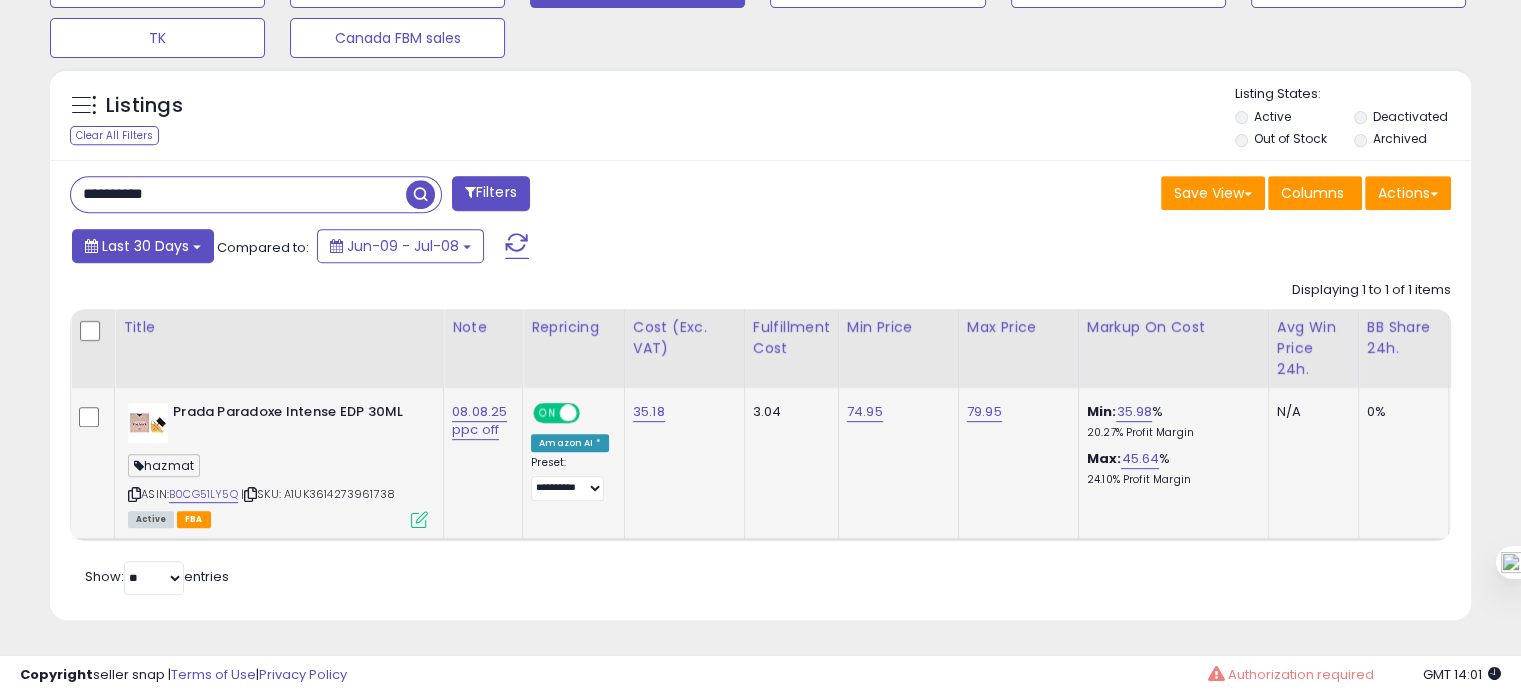 click on "Last 30 Days" at bounding box center [143, 246] 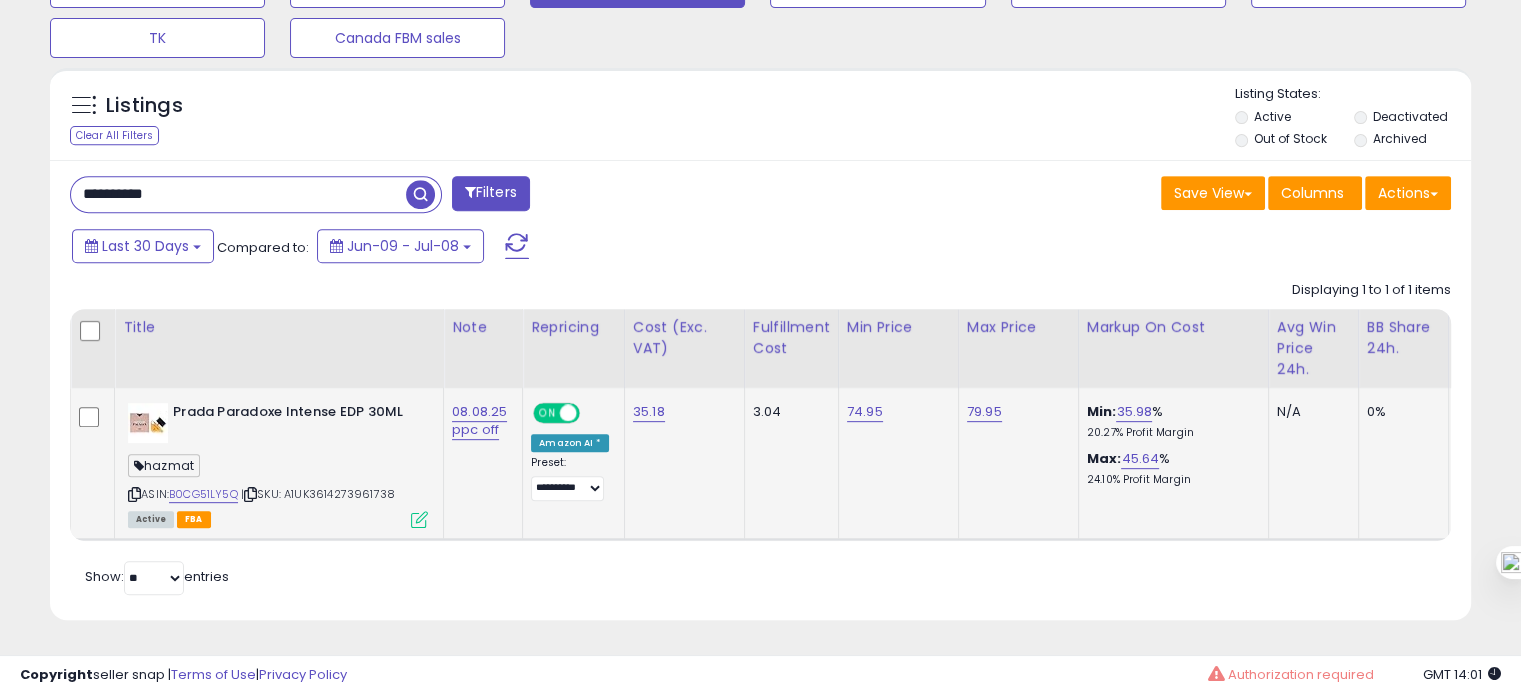 click on "Last 30 Days
Compared to:
Jun-09 - Jul-08" at bounding box center [585, 248] 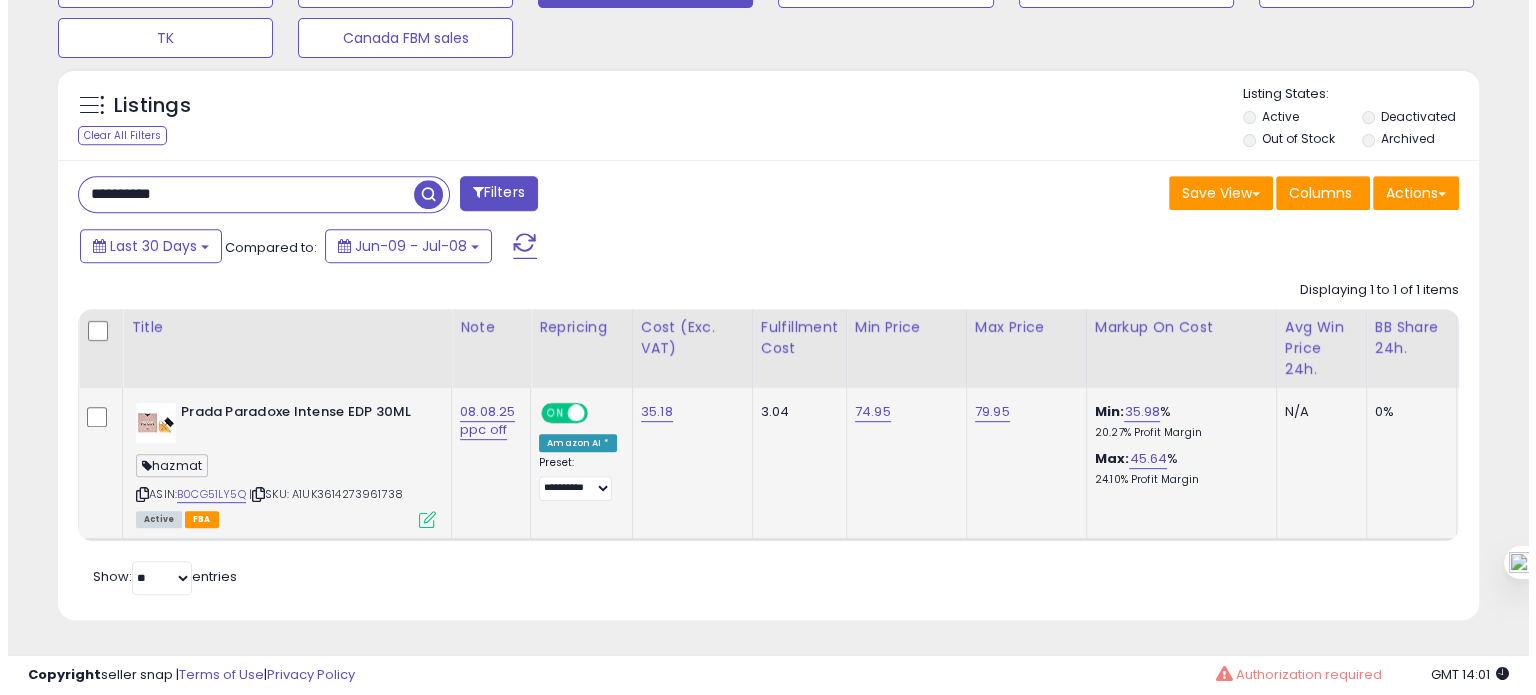 scroll, scrollTop: 674, scrollLeft: 0, axis: vertical 